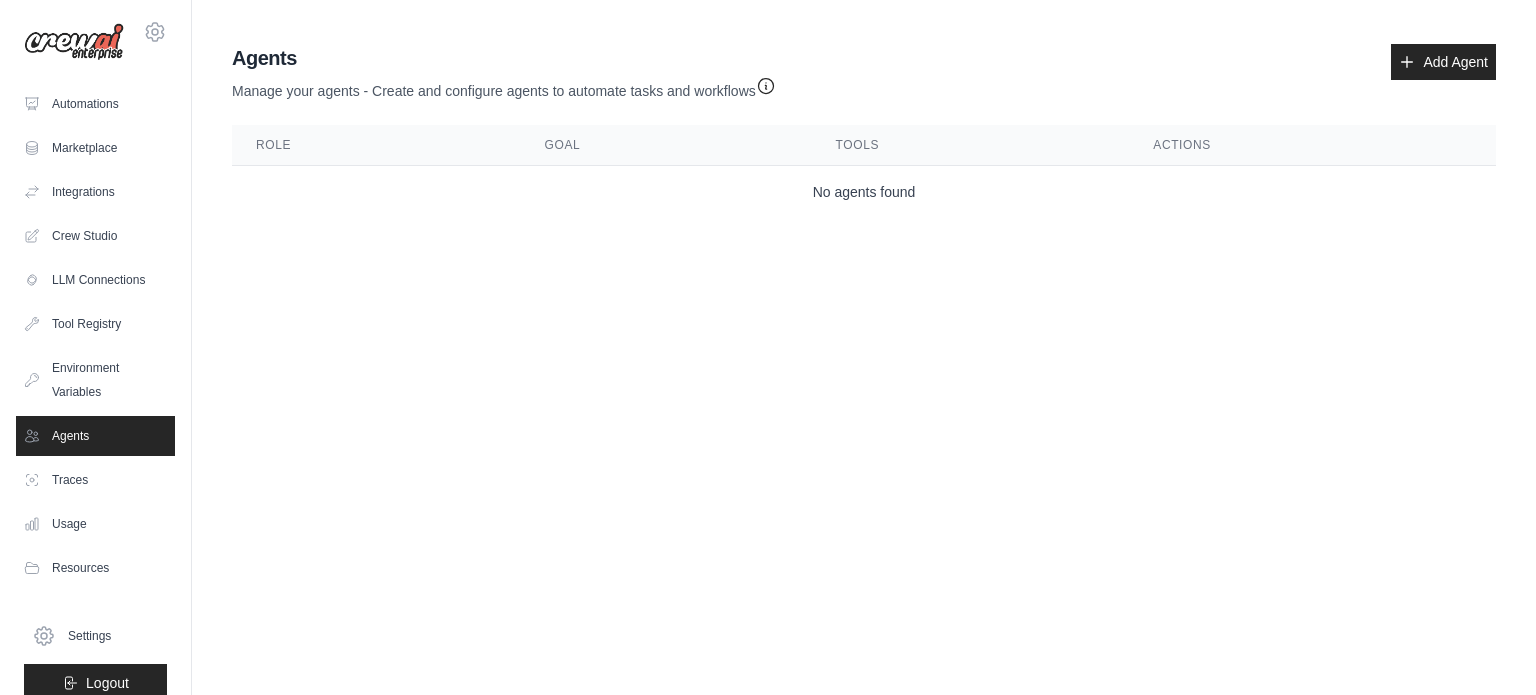 scroll, scrollTop: 0, scrollLeft: 0, axis: both 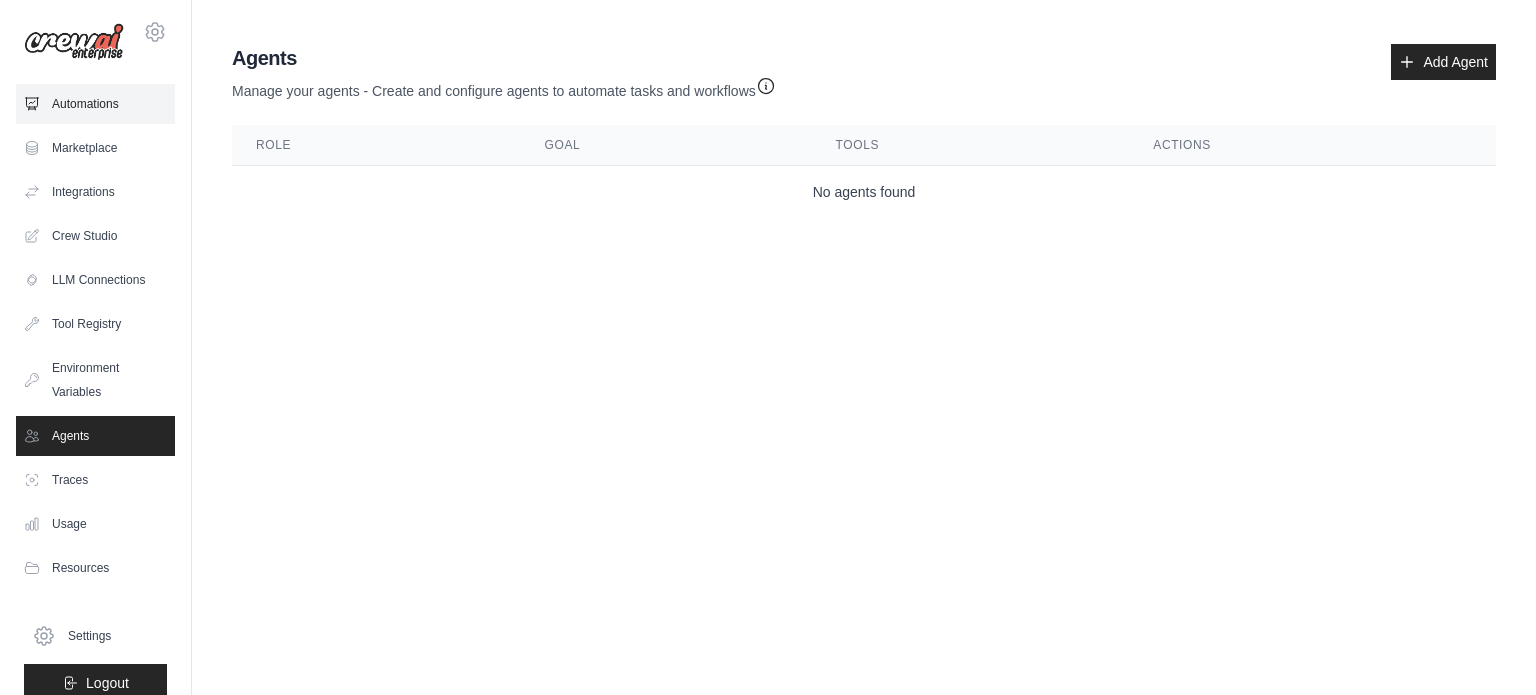 click on "Automations" at bounding box center [95, 104] 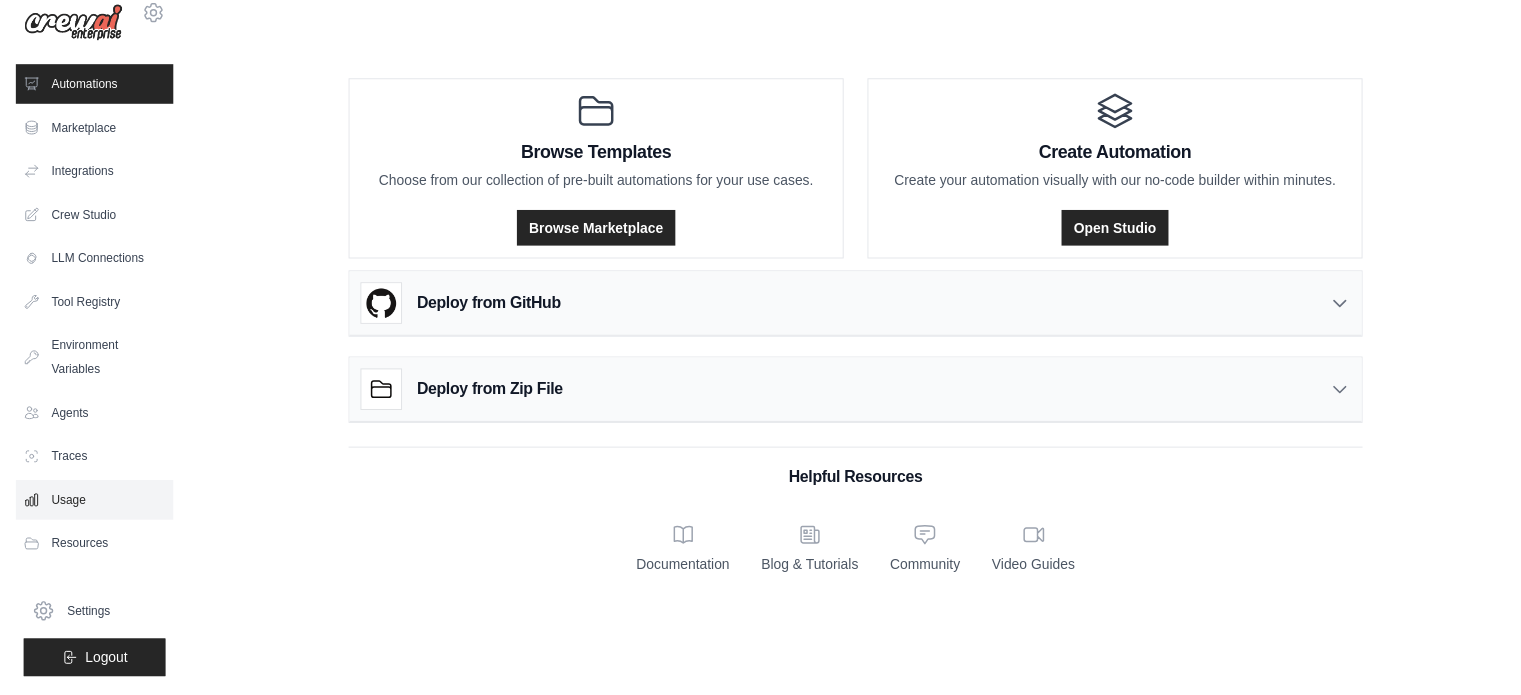 scroll, scrollTop: 0, scrollLeft: 0, axis: both 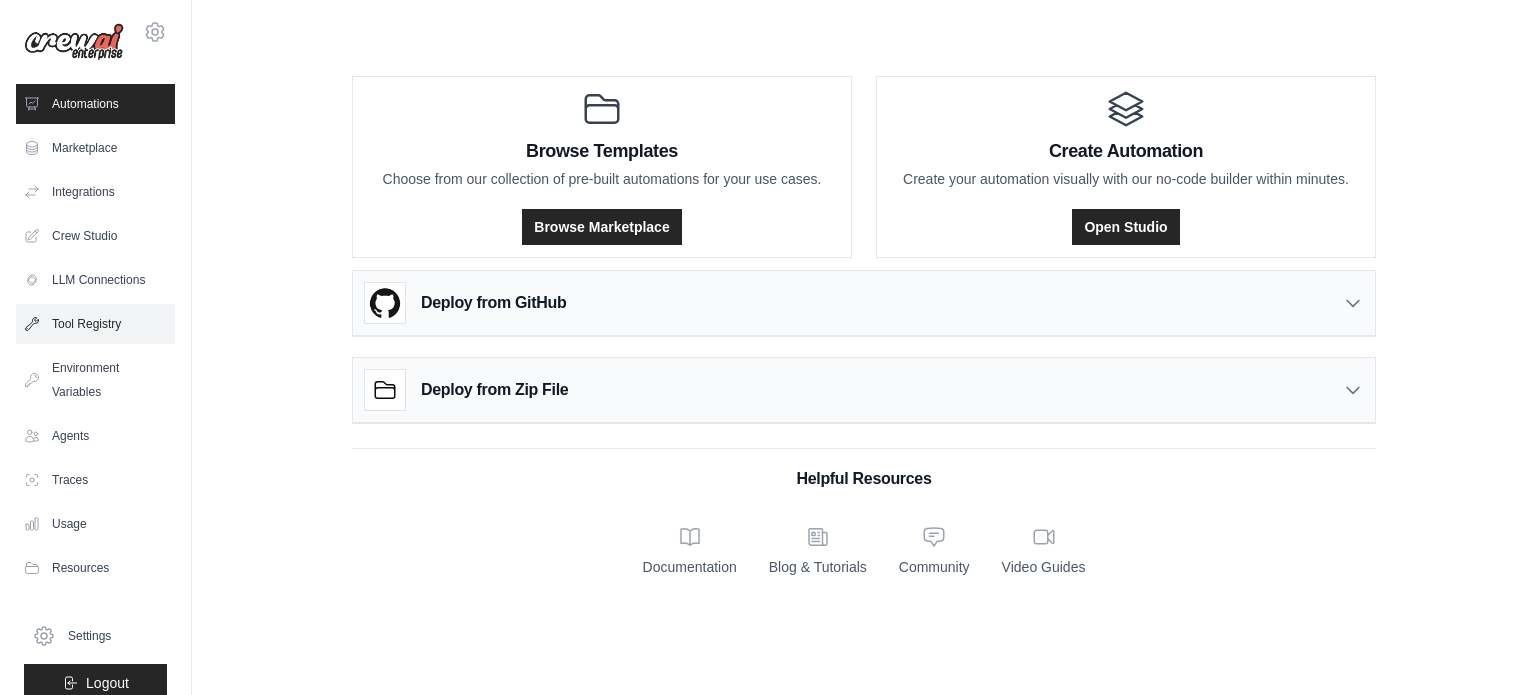 click on "Tool Registry" at bounding box center [95, 324] 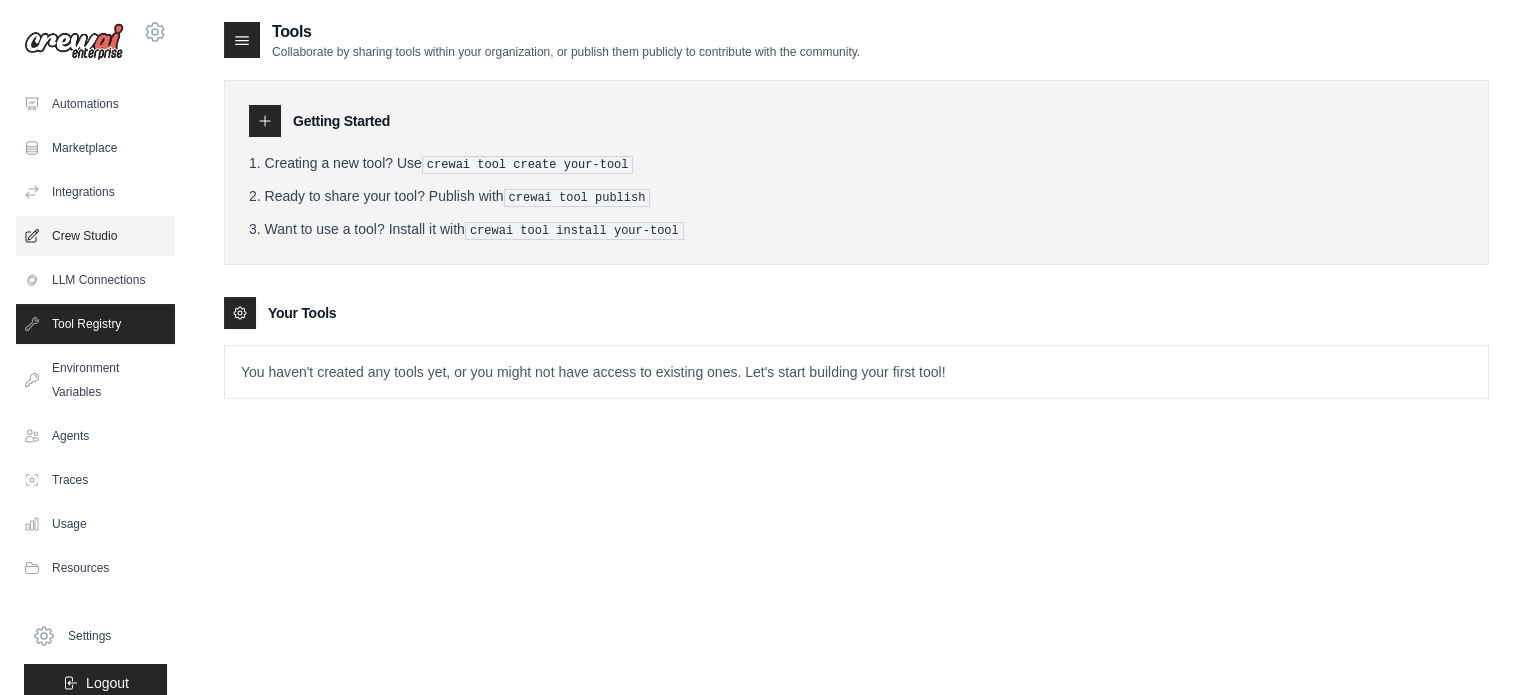 click on "Crew Studio" at bounding box center [95, 236] 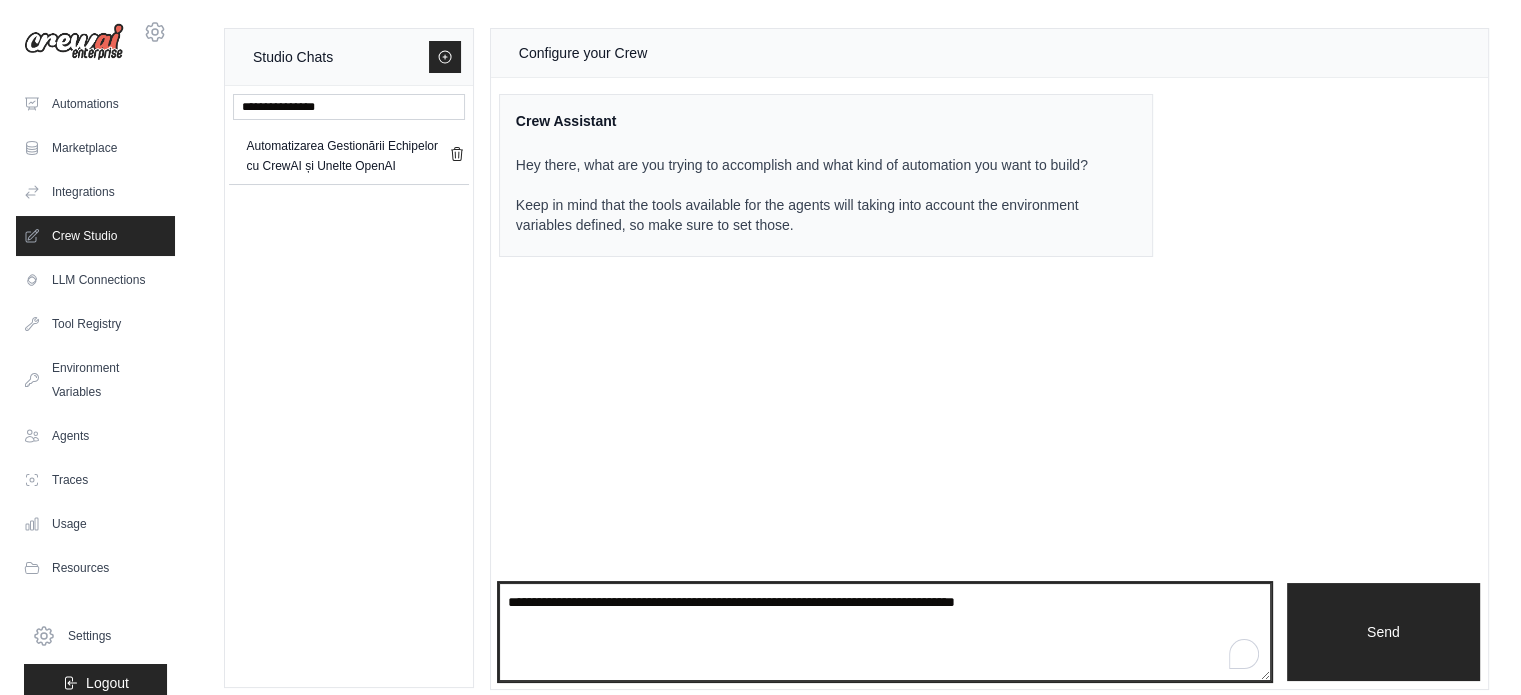 click at bounding box center [885, 632] 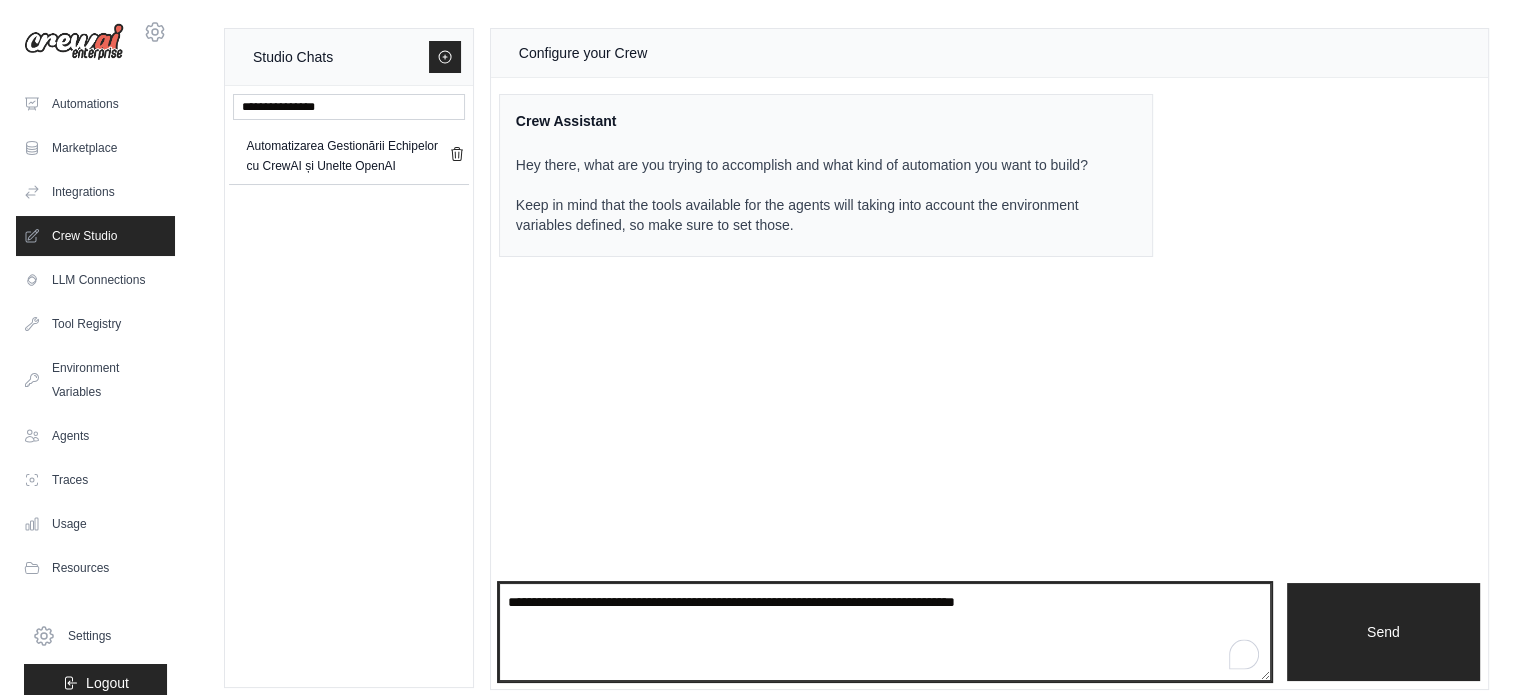 paste on "******" 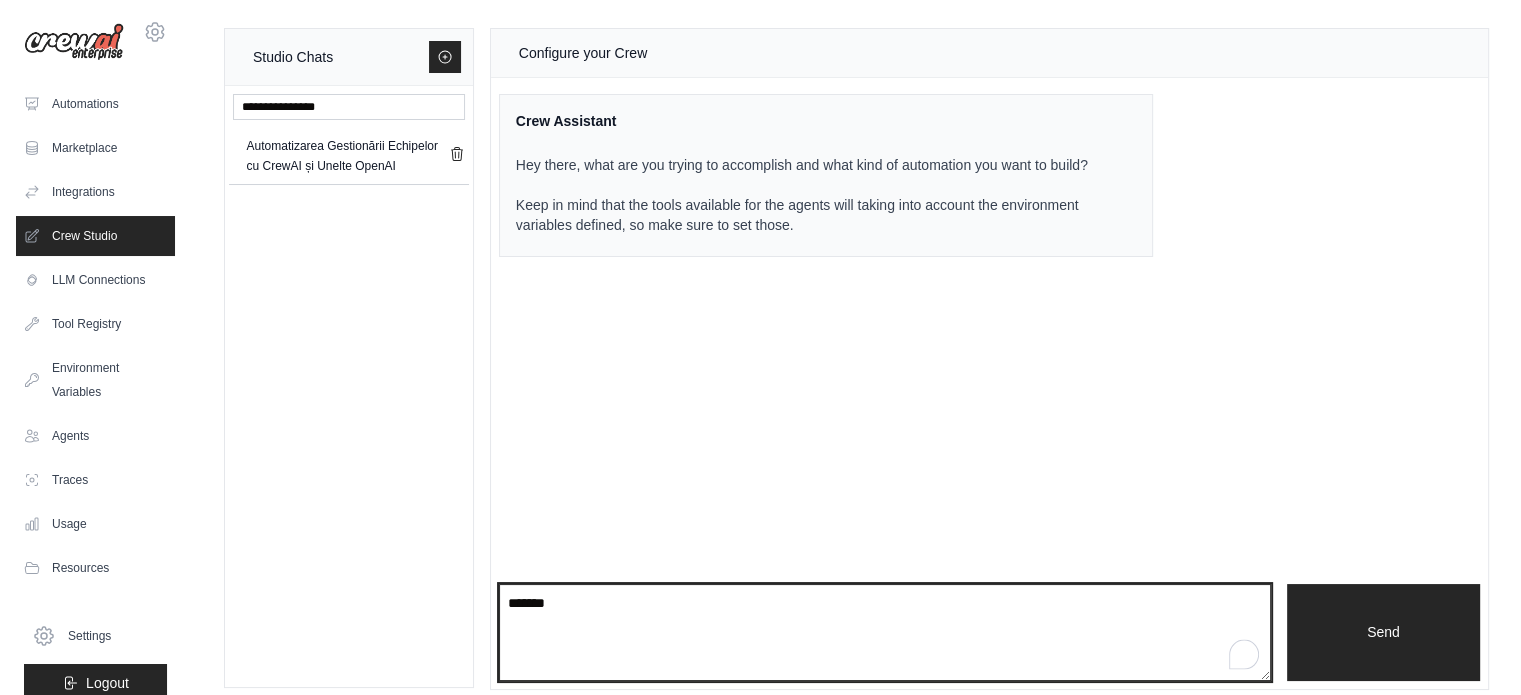 click on "******" at bounding box center [885, 633] 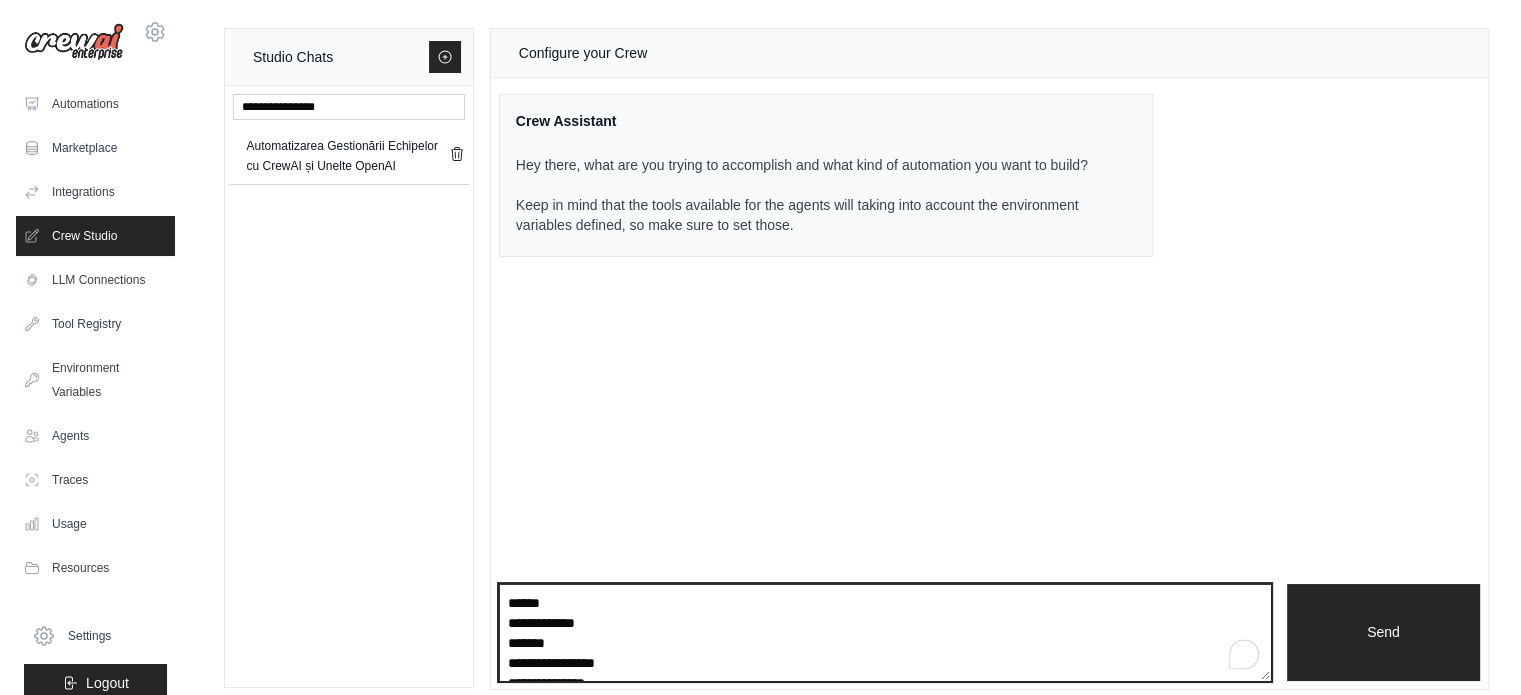 scroll, scrollTop: 30, scrollLeft: 0, axis: vertical 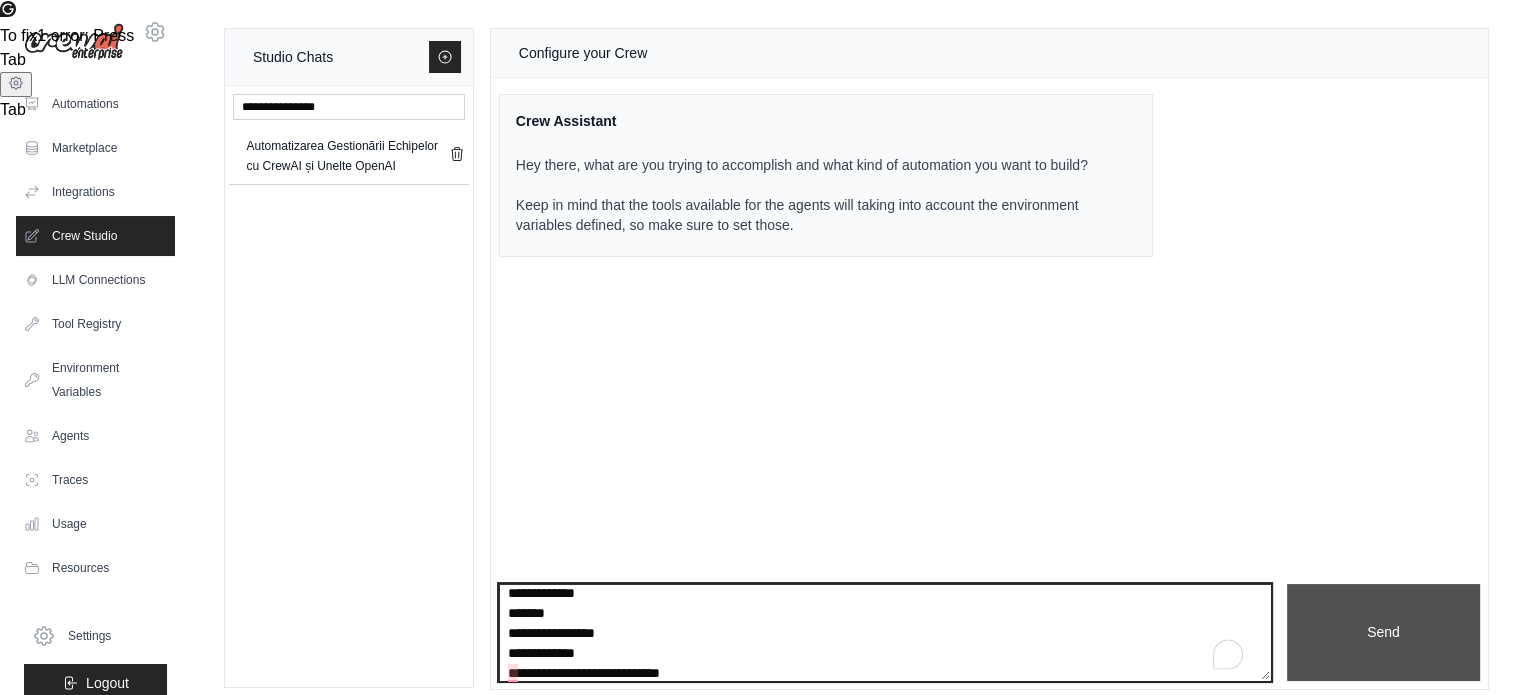type on "**********" 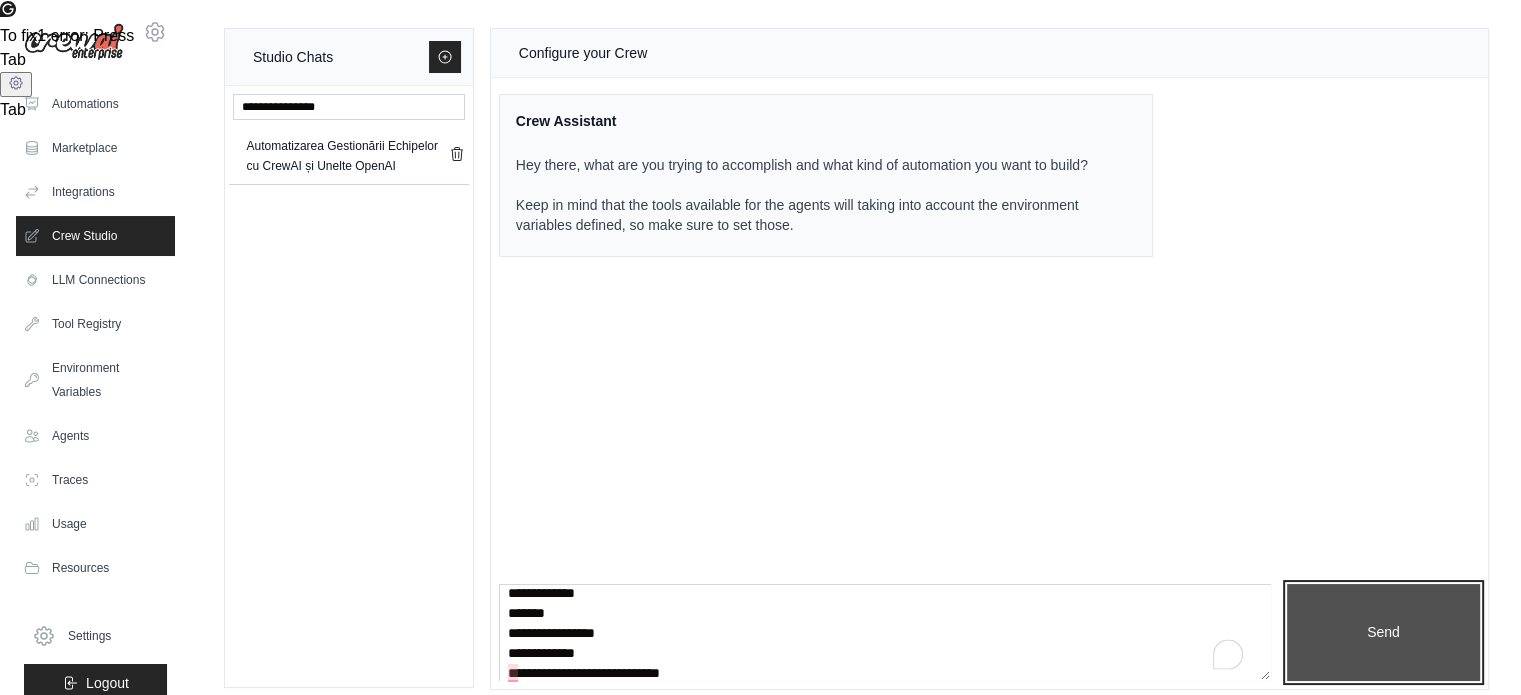 click on "Send" at bounding box center (1383, 633) 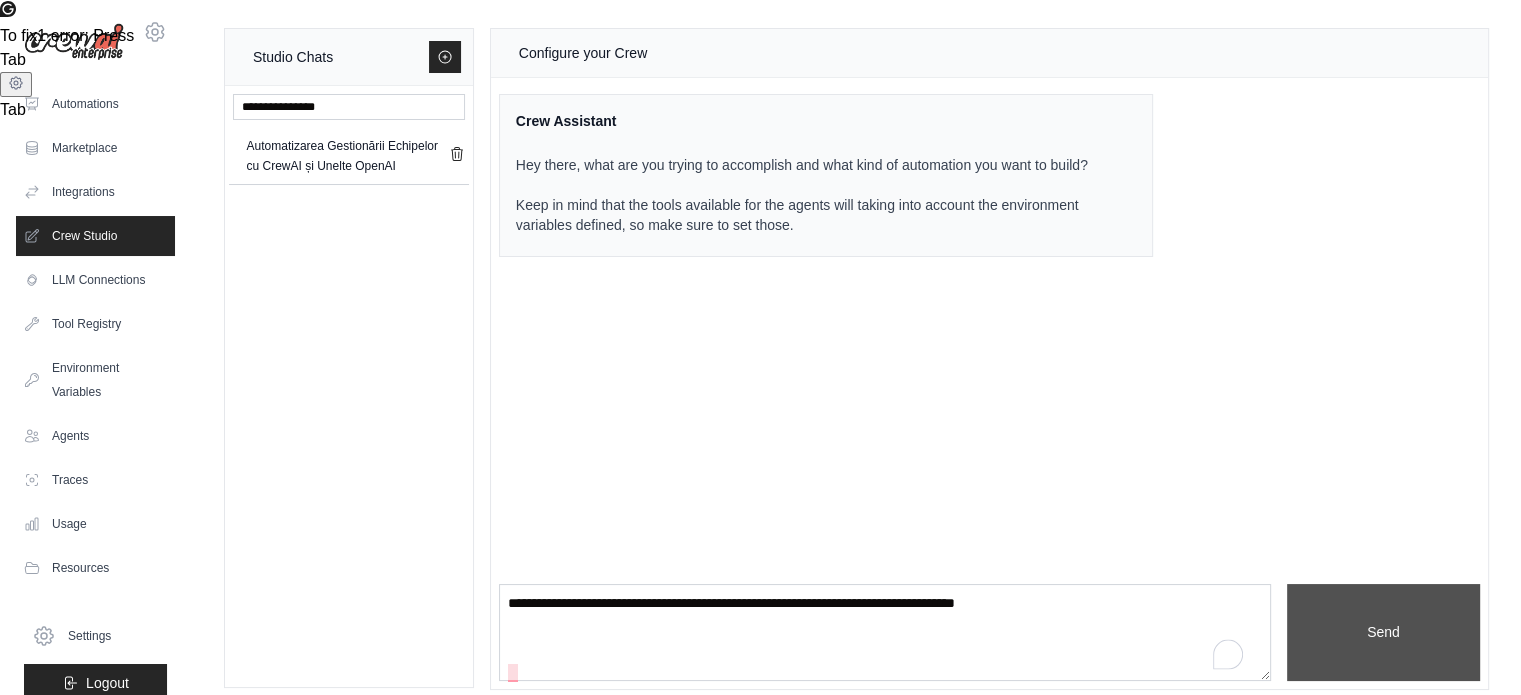 scroll, scrollTop: 0, scrollLeft: 0, axis: both 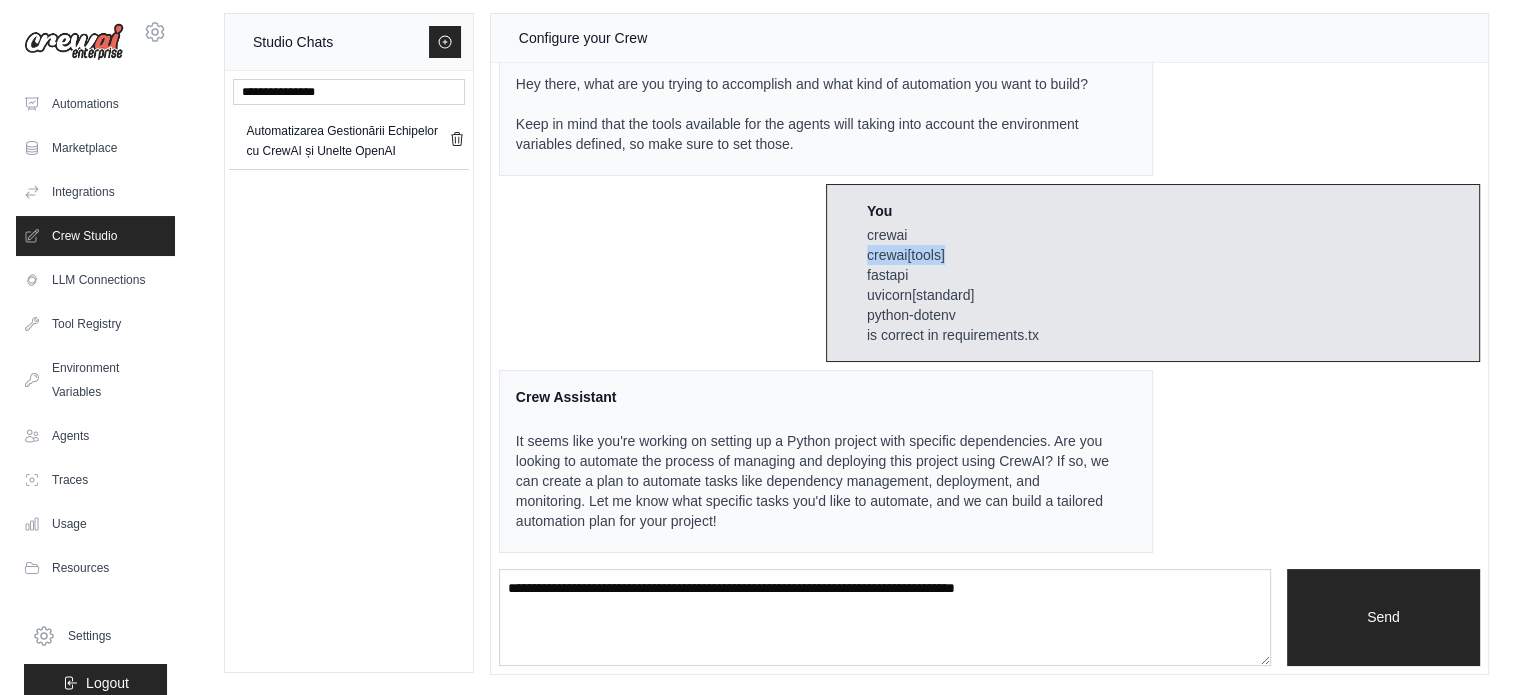 drag, startPoint x: 956, startPoint y: 251, endPoint x: 860, endPoint y: 251, distance: 96 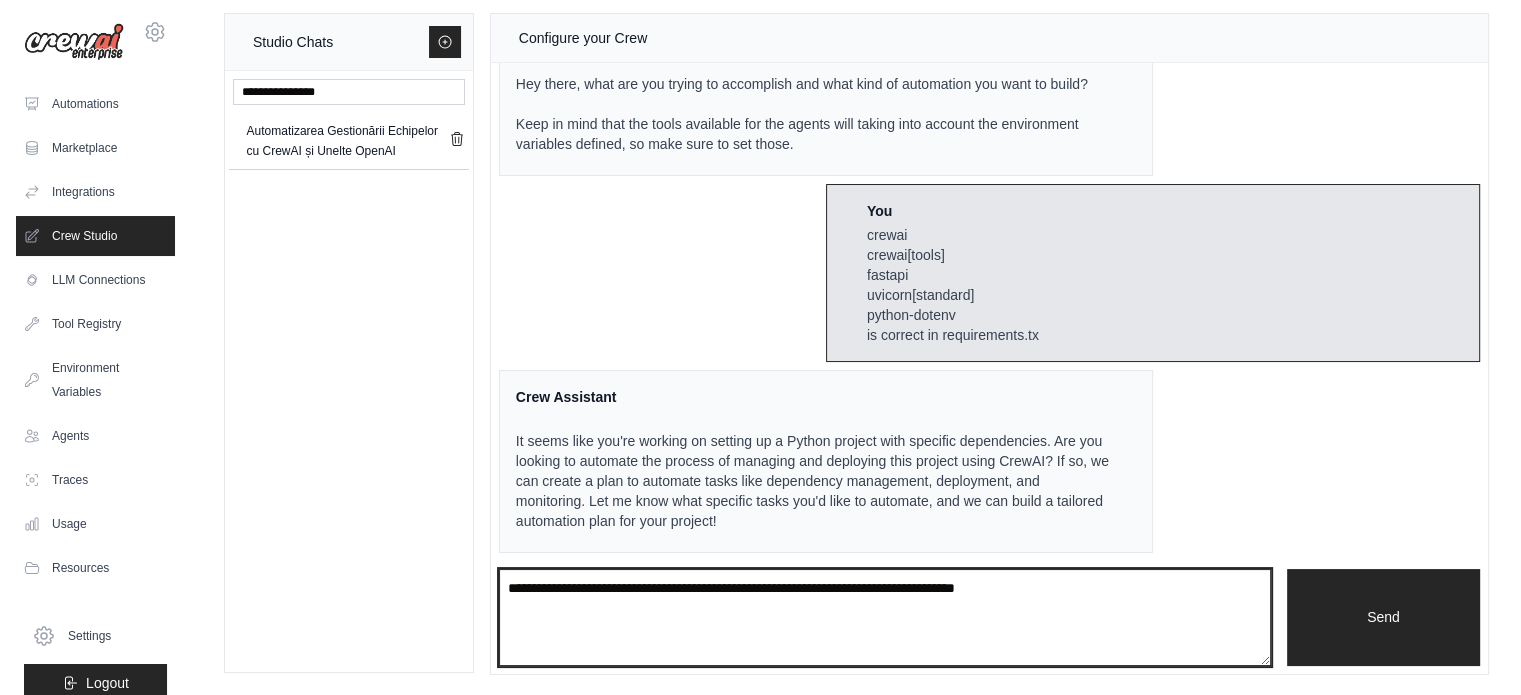 click at bounding box center [885, 618] 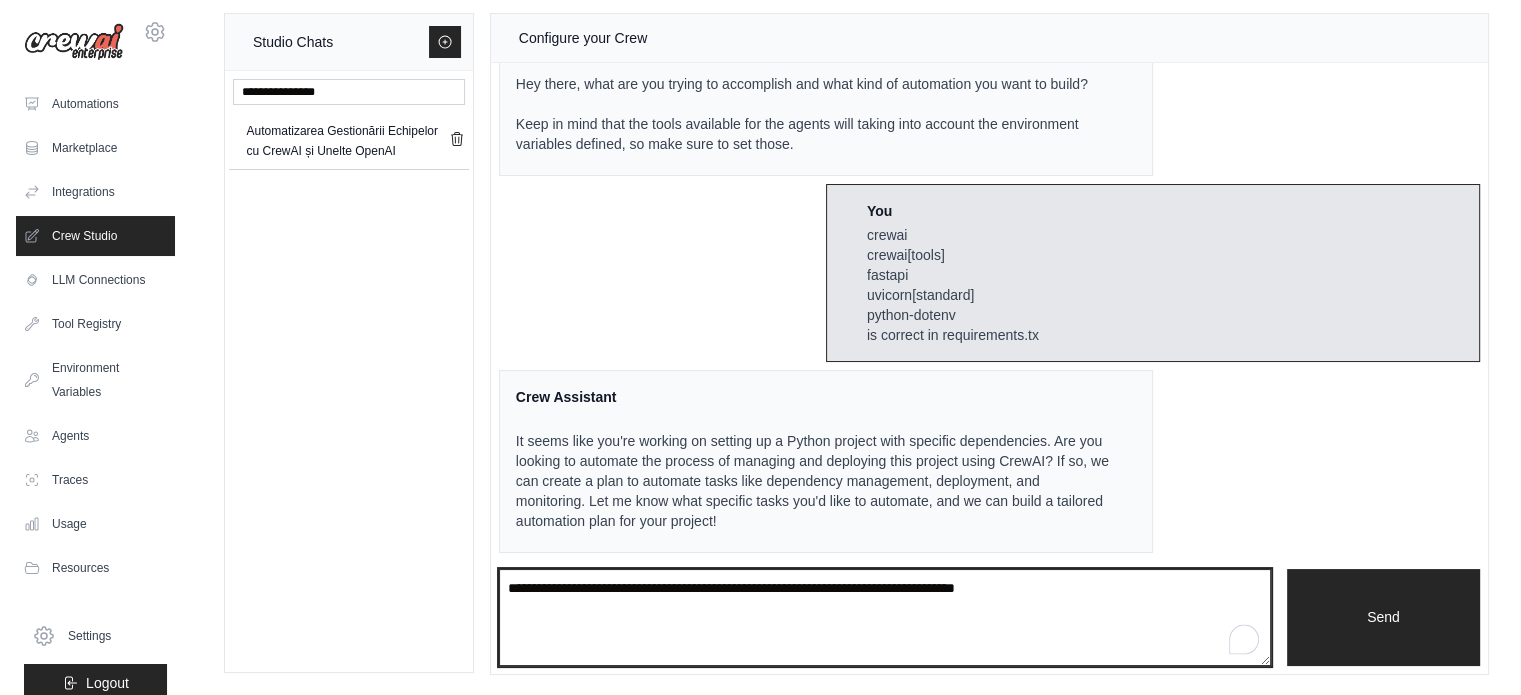paste on "**********" 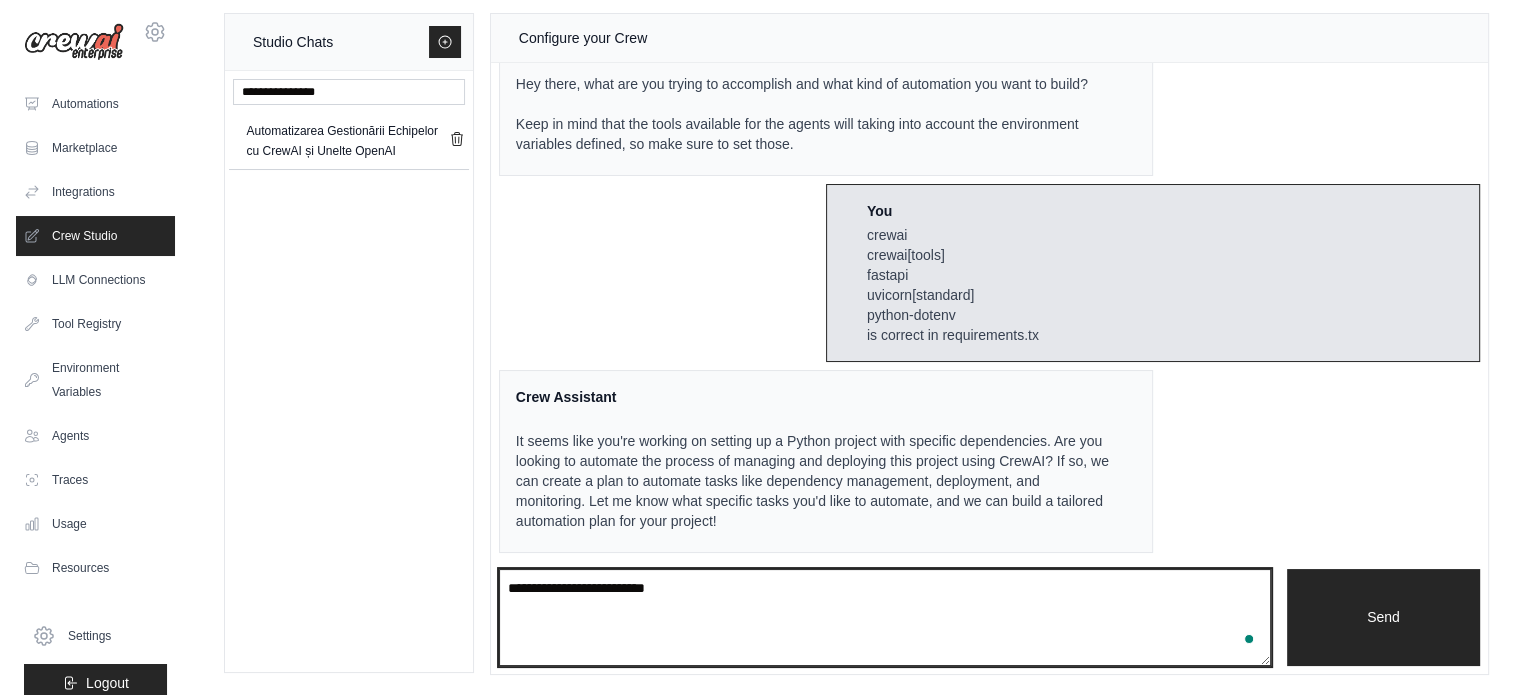 type on "**********" 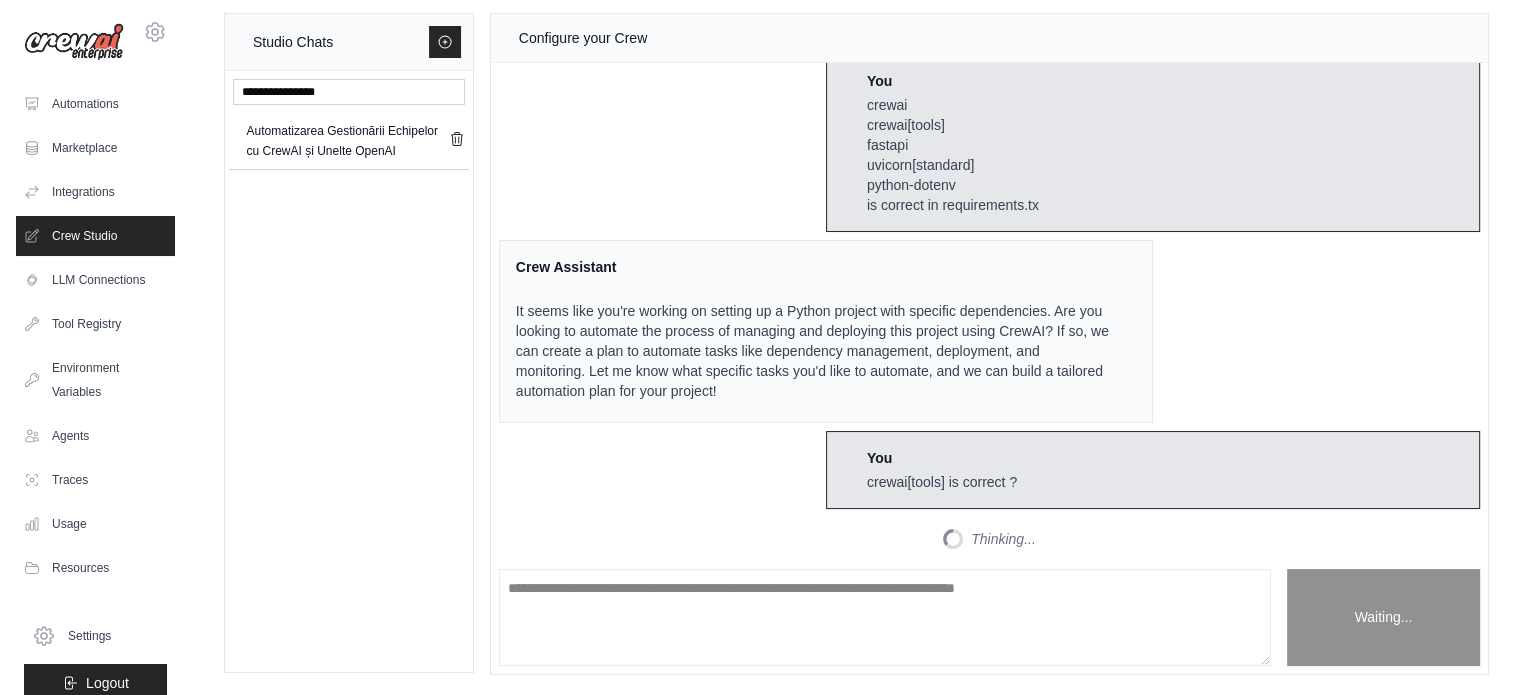 scroll, scrollTop: 465, scrollLeft: 0, axis: vertical 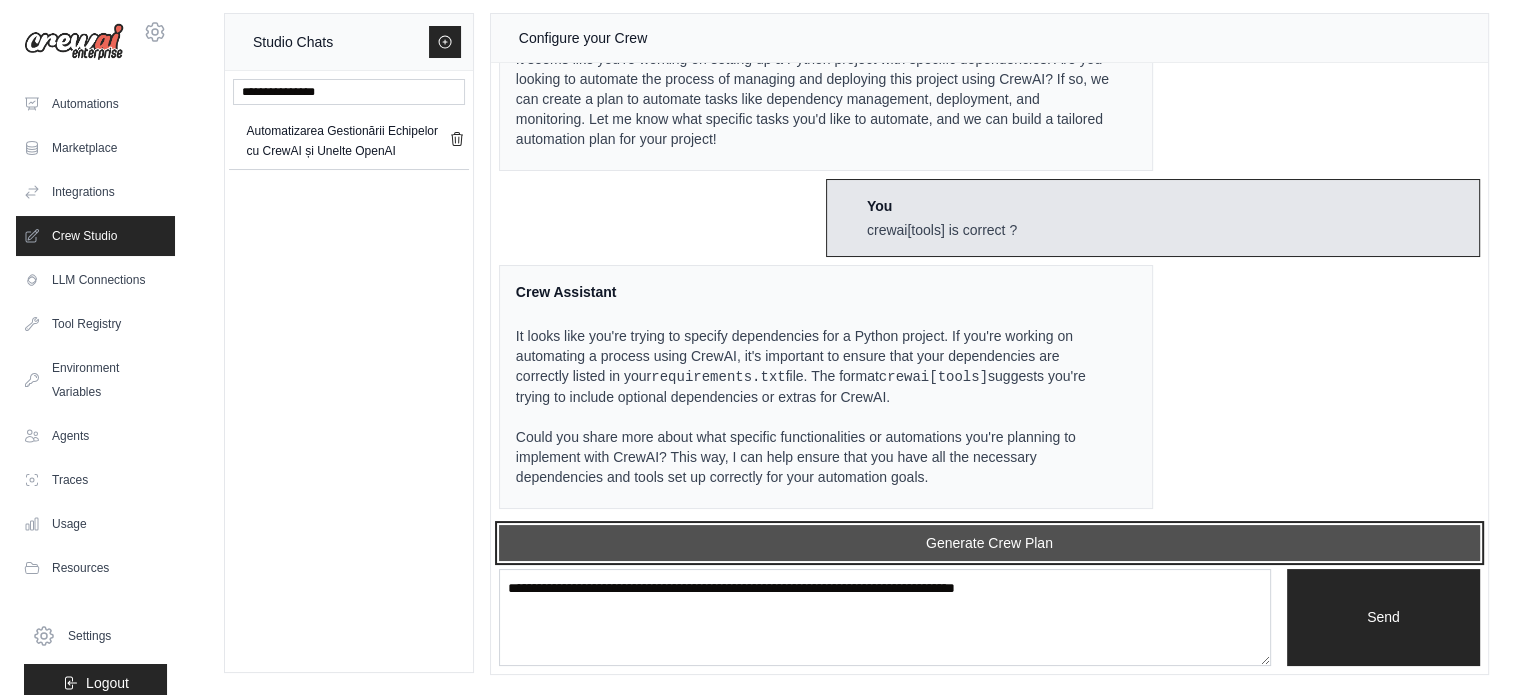 click on "Generate Crew Plan" at bounding box center [989, 543] 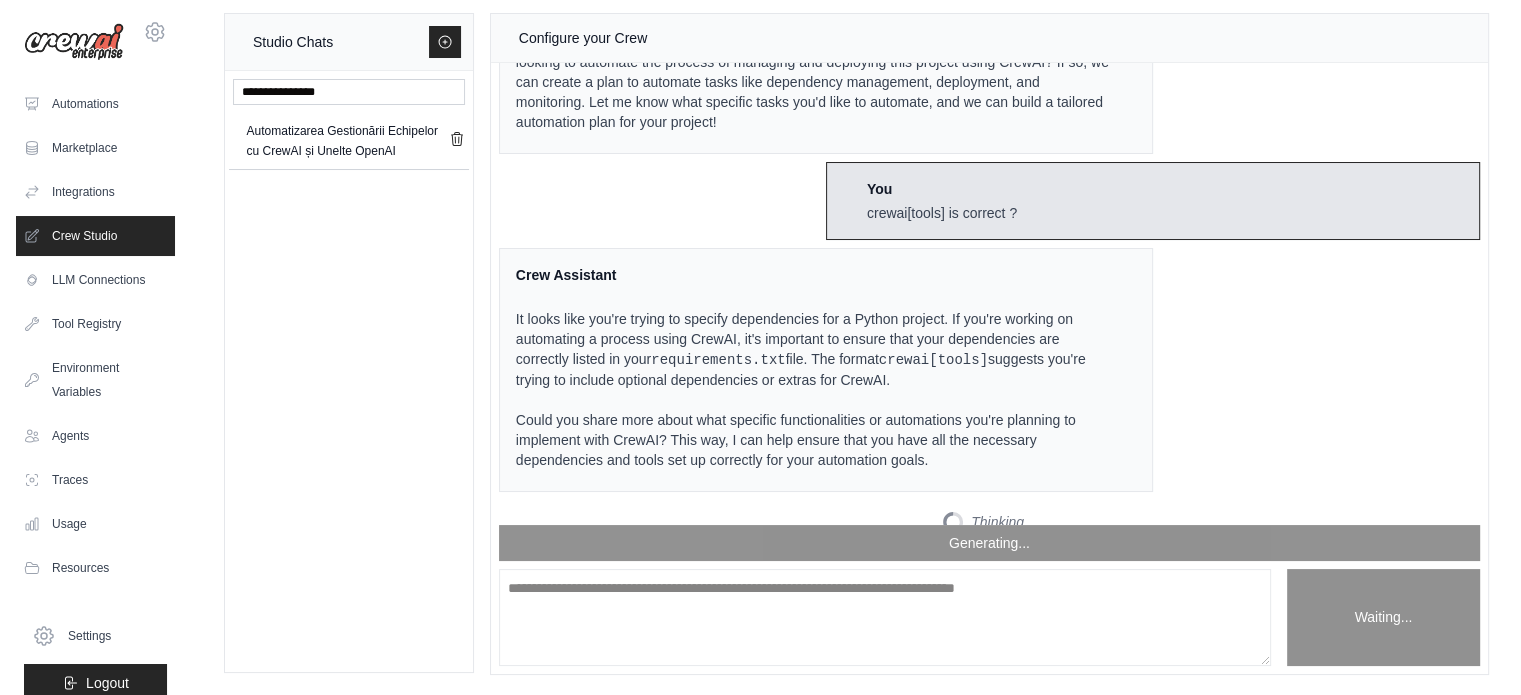 scroll, scrollTop: 1188, scrollLeft: 0, axis: vertical 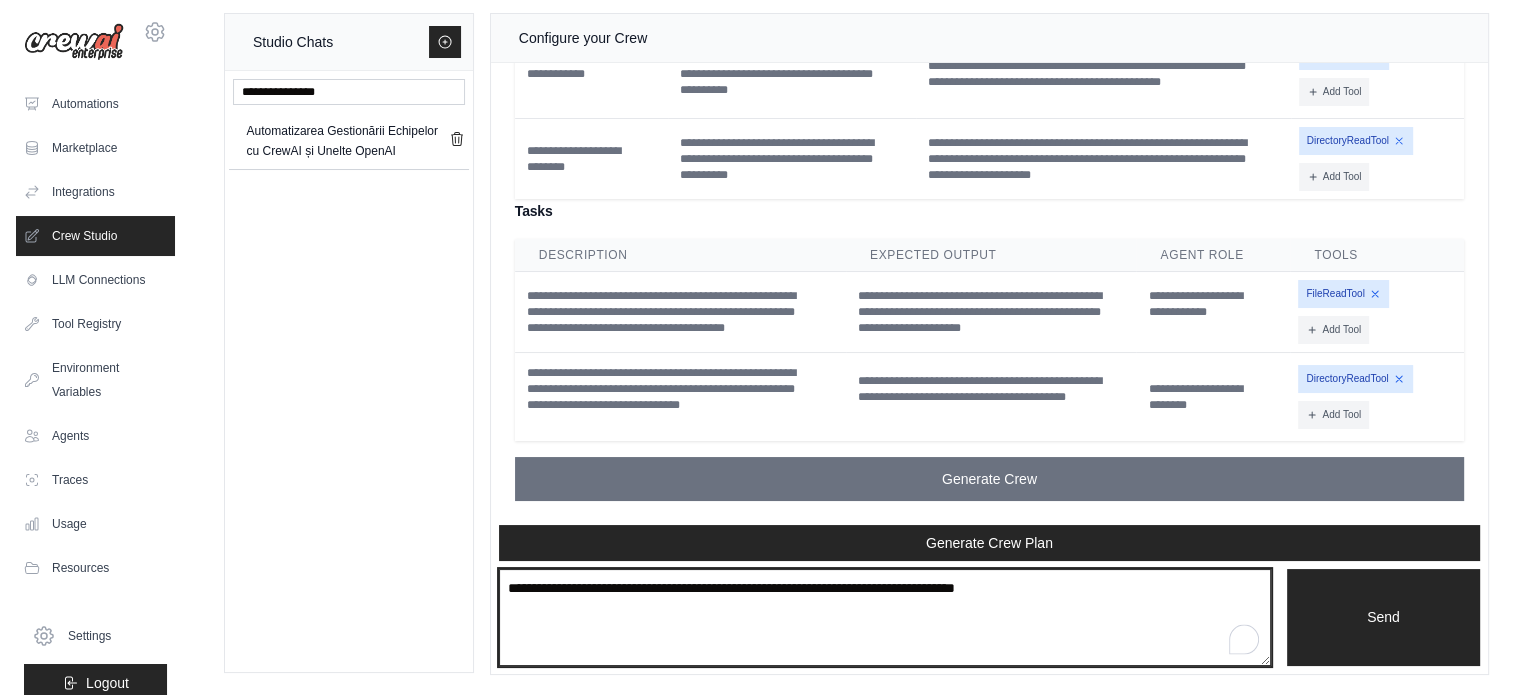paste on "**********" 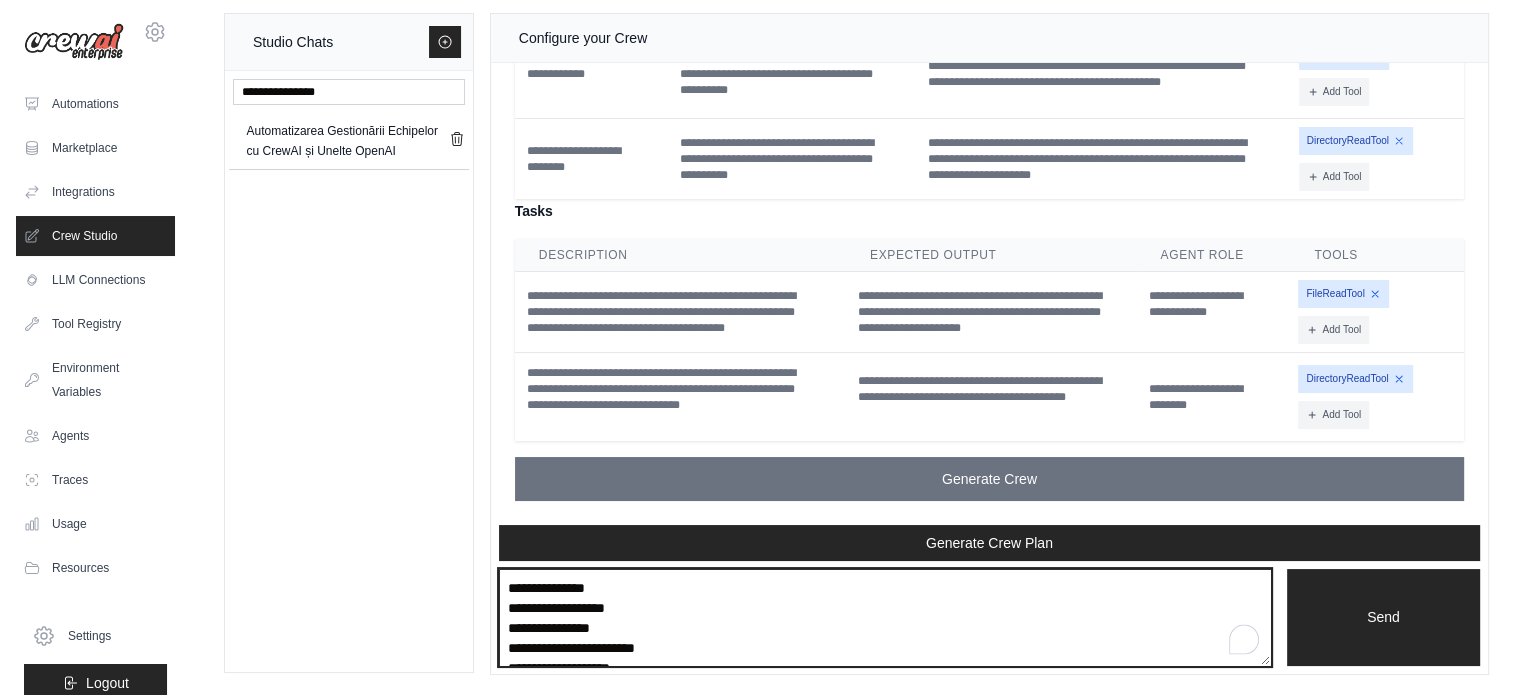 scroll, scrollTop: 30, scrollLeft: 0, axis: vertical 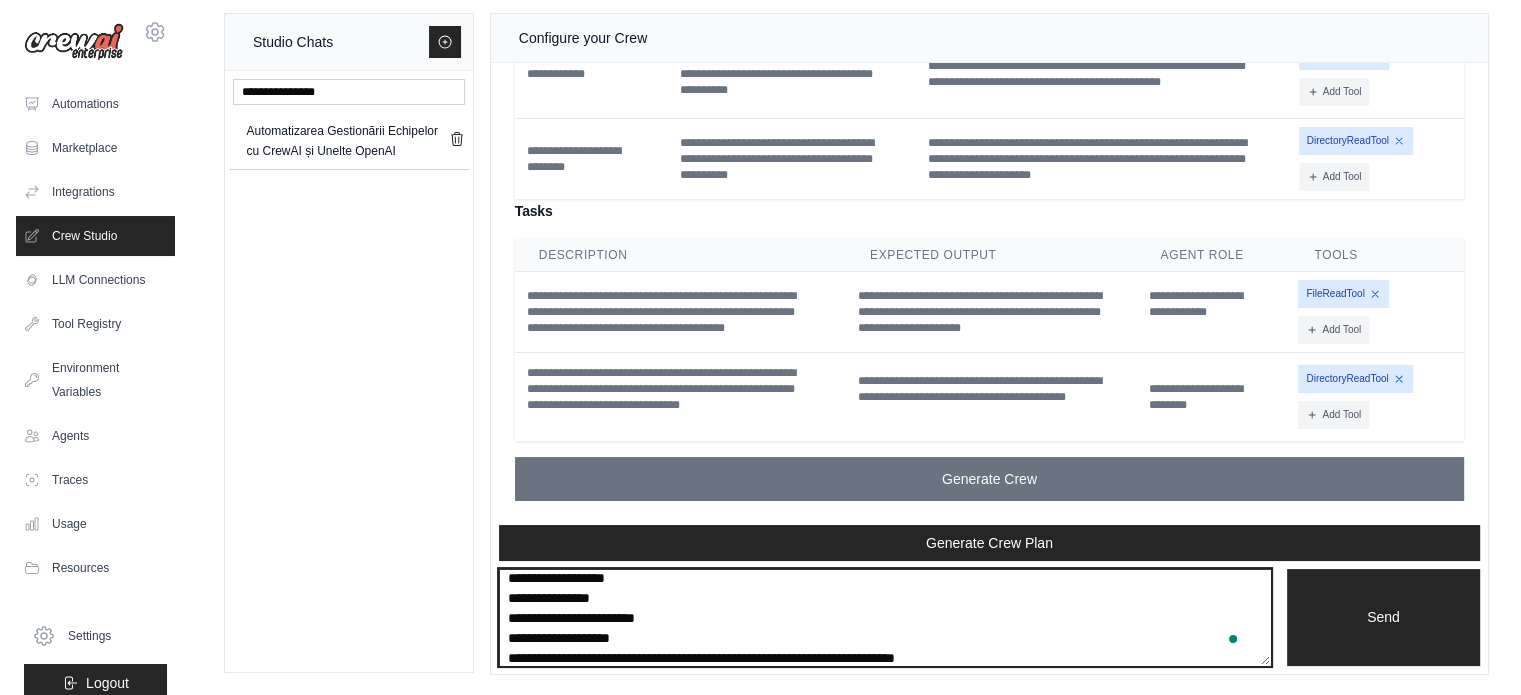 type on "**********" 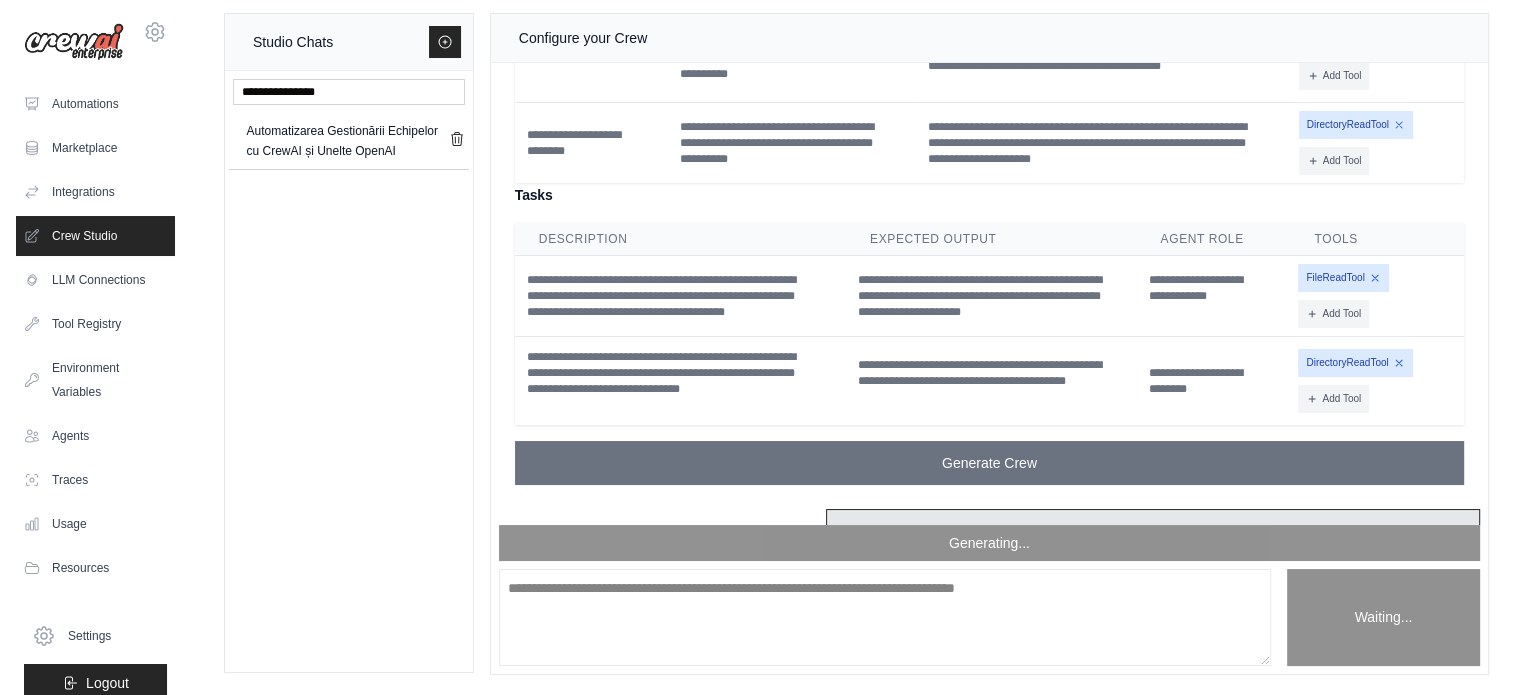 scroll, scrollTop: 0, scrollLeft: 0, axis: both 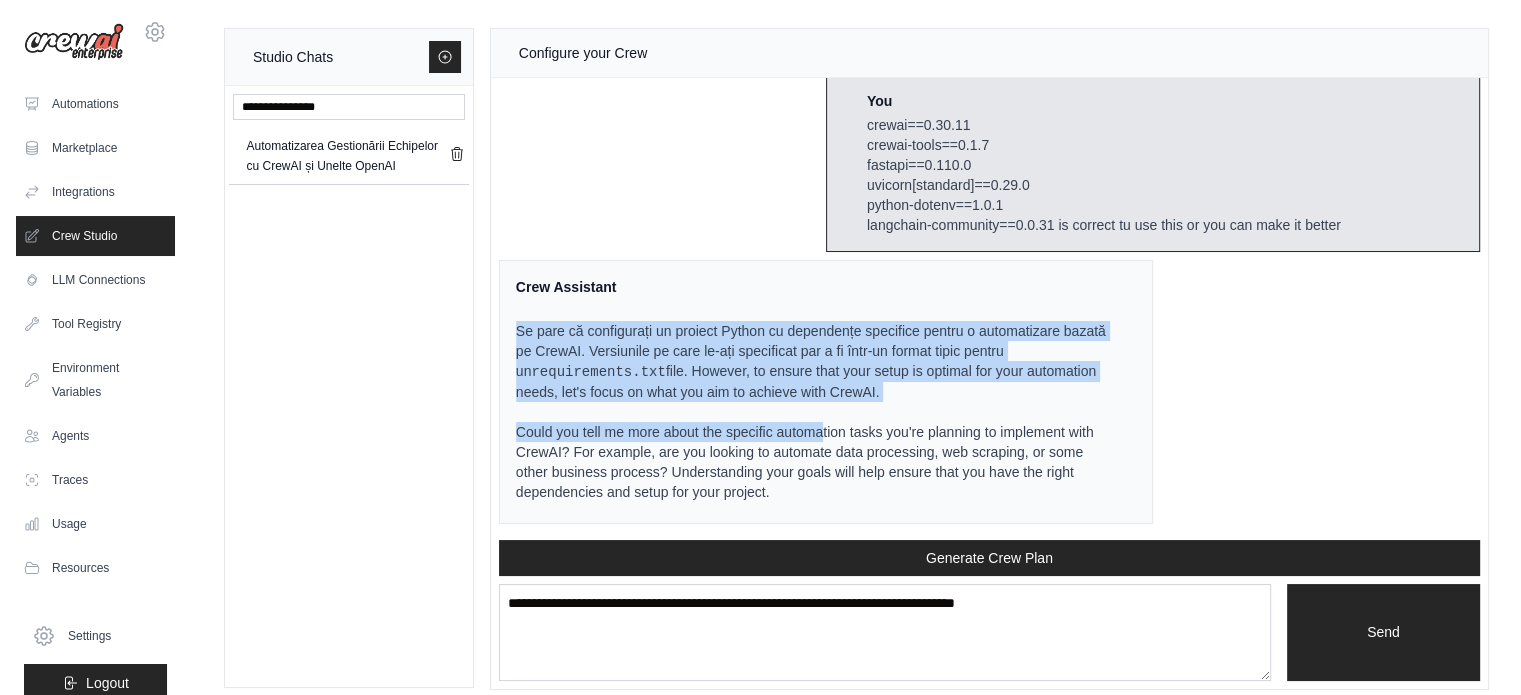 drag, startPoint x: 515, startPoint y: 331, endPoint x: 841, endPoint y: 437, distance: 342.80023 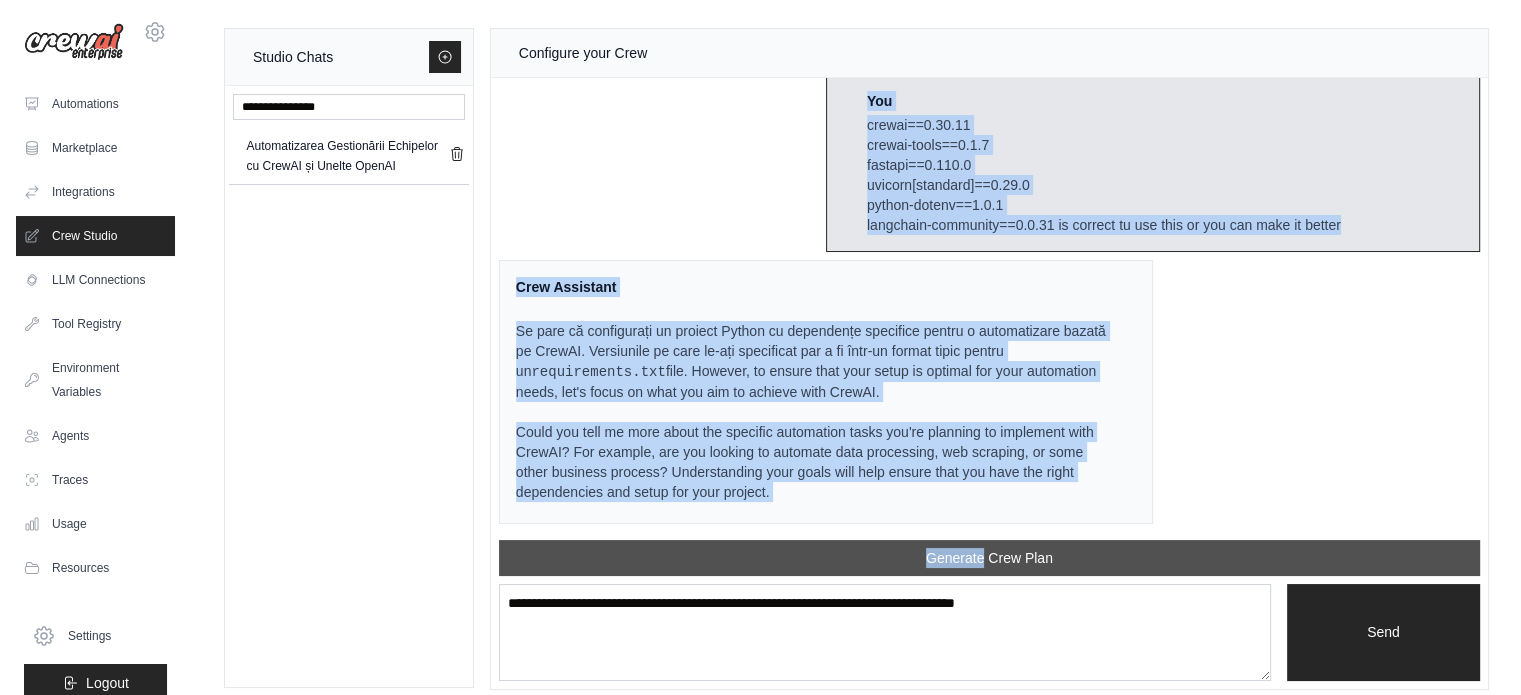 drag, startPoint x: 854, startPoint y: 92, endPoint x: 985, endPoint y: 558, distance: 484.06302 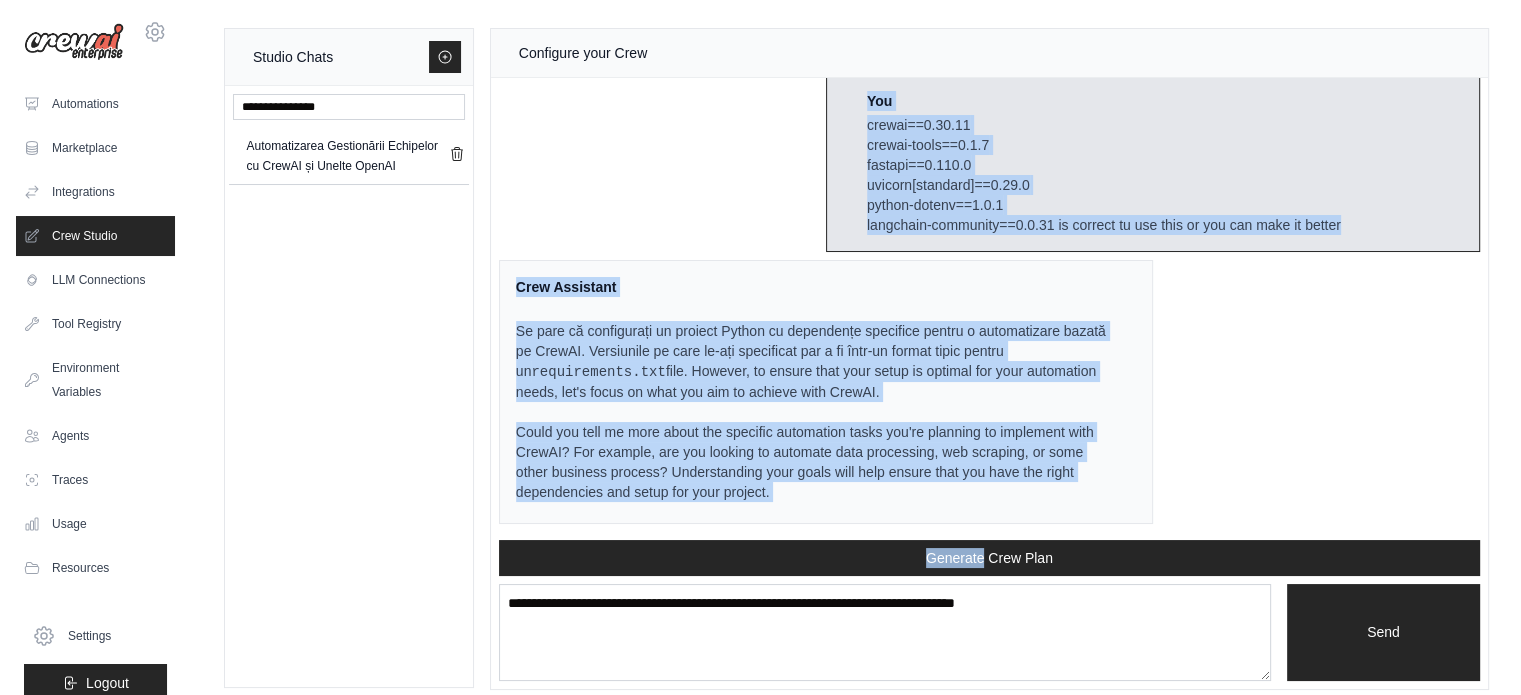 copy on "You crewai==0.30.11 crewai-tools==0.1.7 fastapi==0.110.0 uvicorn[standard]==0.29.0 python-dotenv==1.0.1 langchain-community==0.0.31  is correct tu use this or you can make it better Crew Assistant It looks like you're setting up a Python project with specific dependencies for a CrewAI-based automation. The versions you've specified seem to be in a typical format for a  requirements.txt  file. However, to ensure that your setup is optimal for your automation needs, let's focus on what you aim to achieve with CrewAI.
Could you tell me more about the specific automation tasks you're planning to implement with CrewAI? For example, are you looking to automate data processing, web scraping, or some other business process? Understanding your goals will help ensure that you have the right dependencies and setup for your project.
Generate" 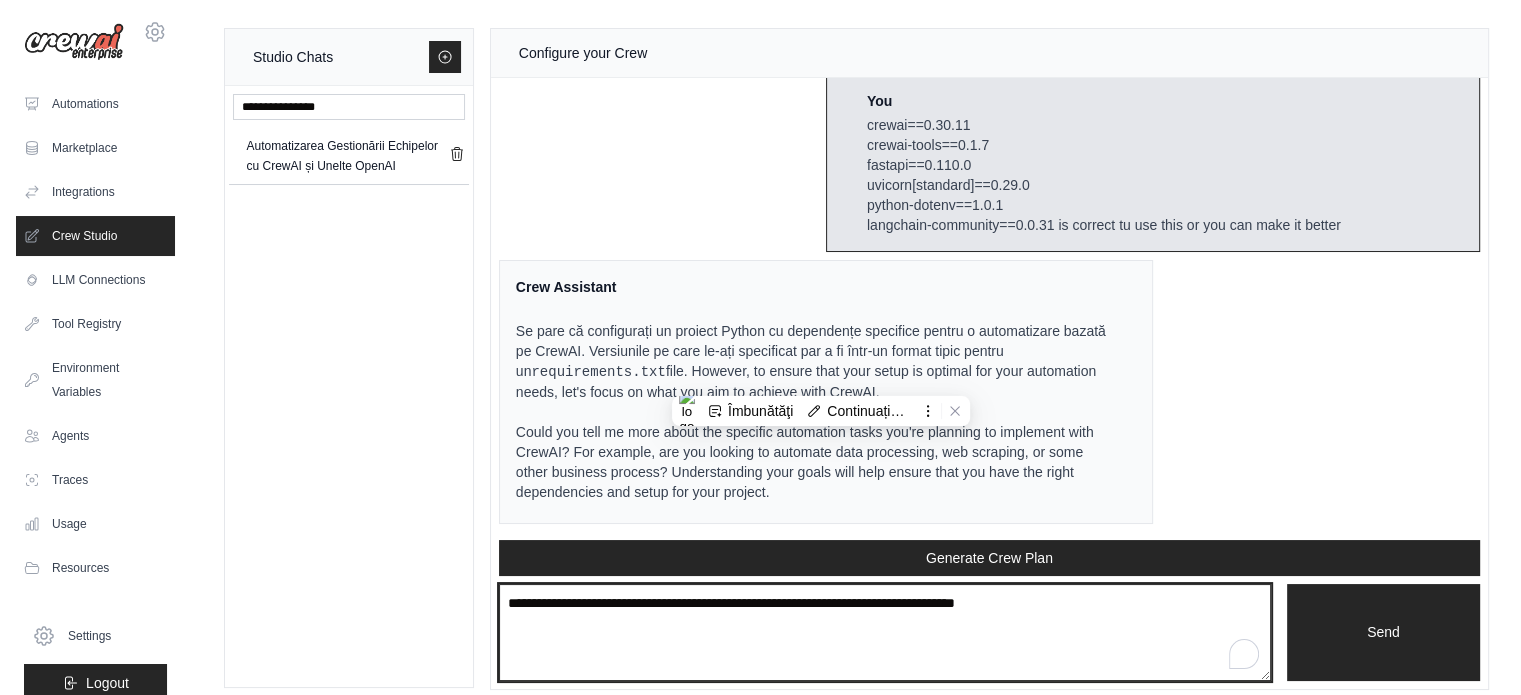 click at bounding box center (885, 633) 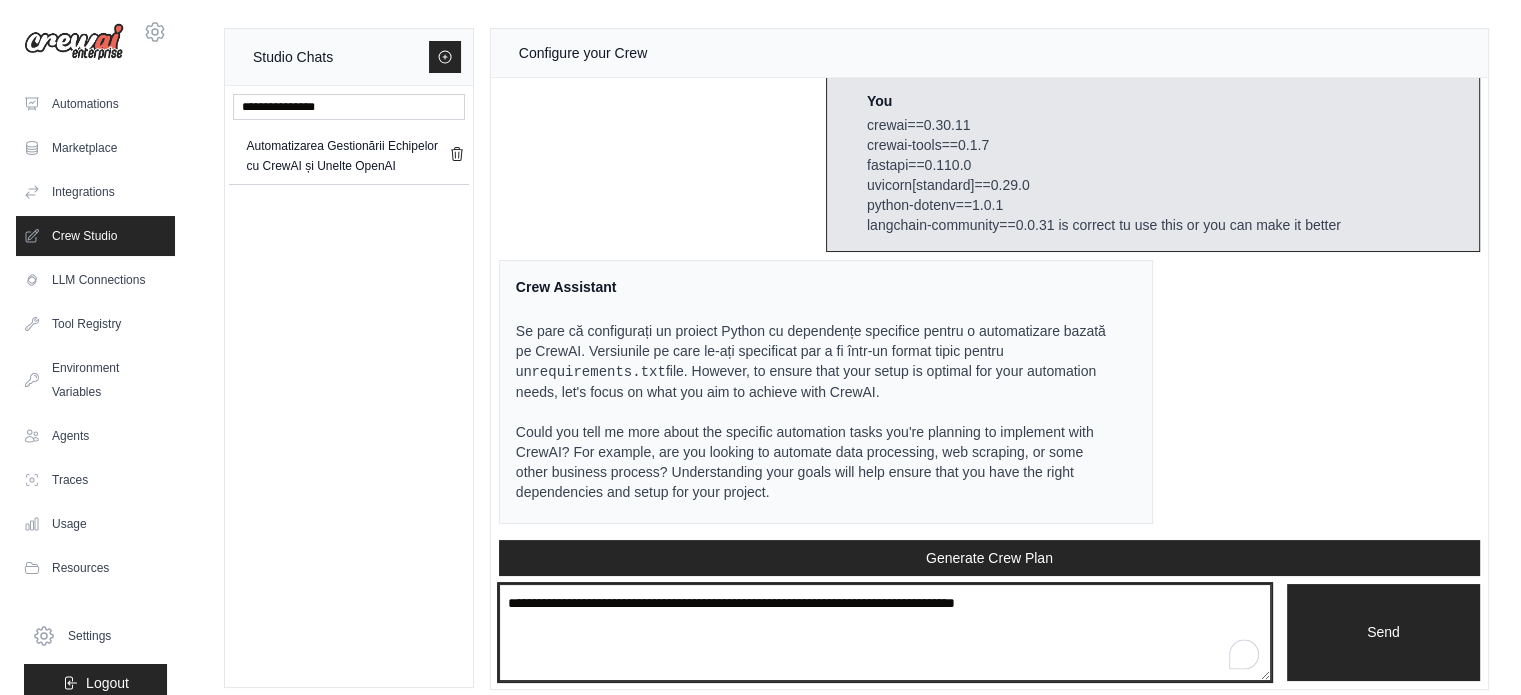 paste on "**********" 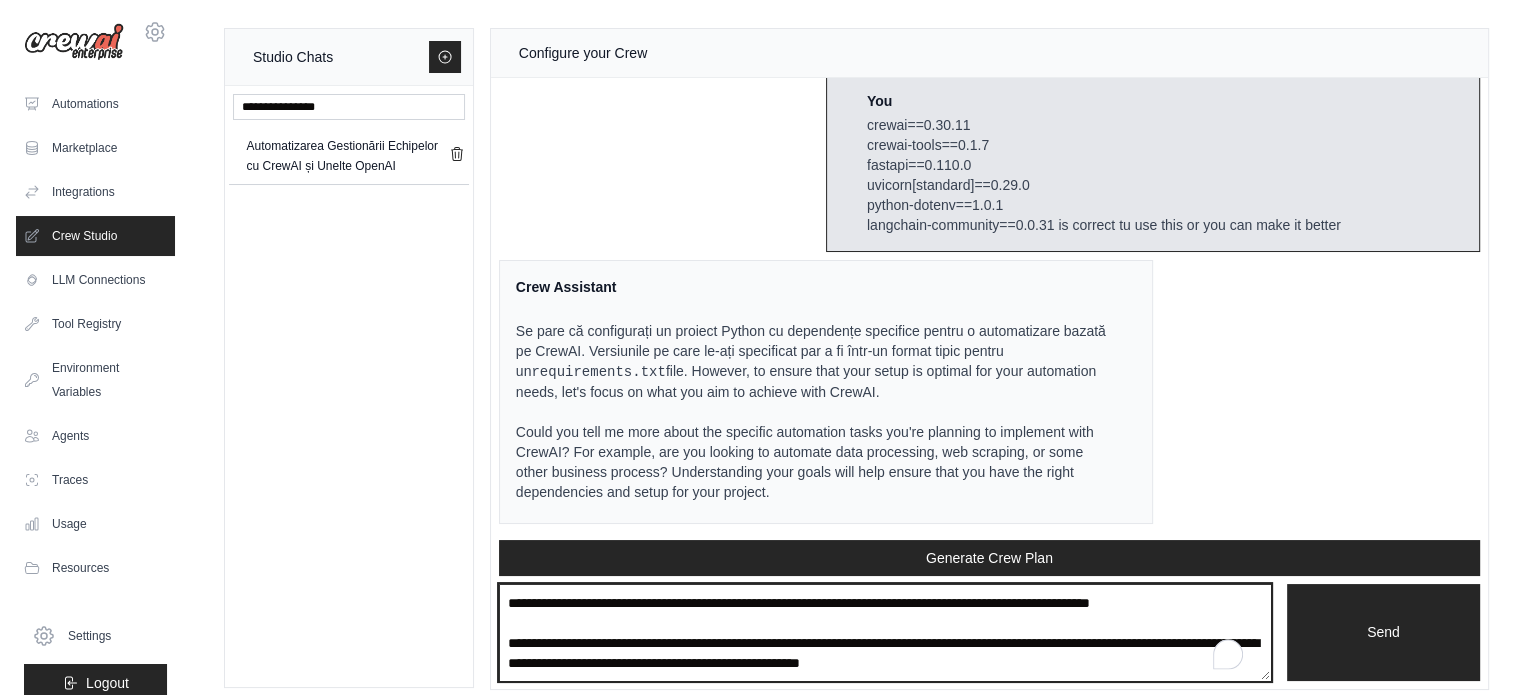 scroll, scrollTop: 610, scrollLeft: 0, axis: vertical 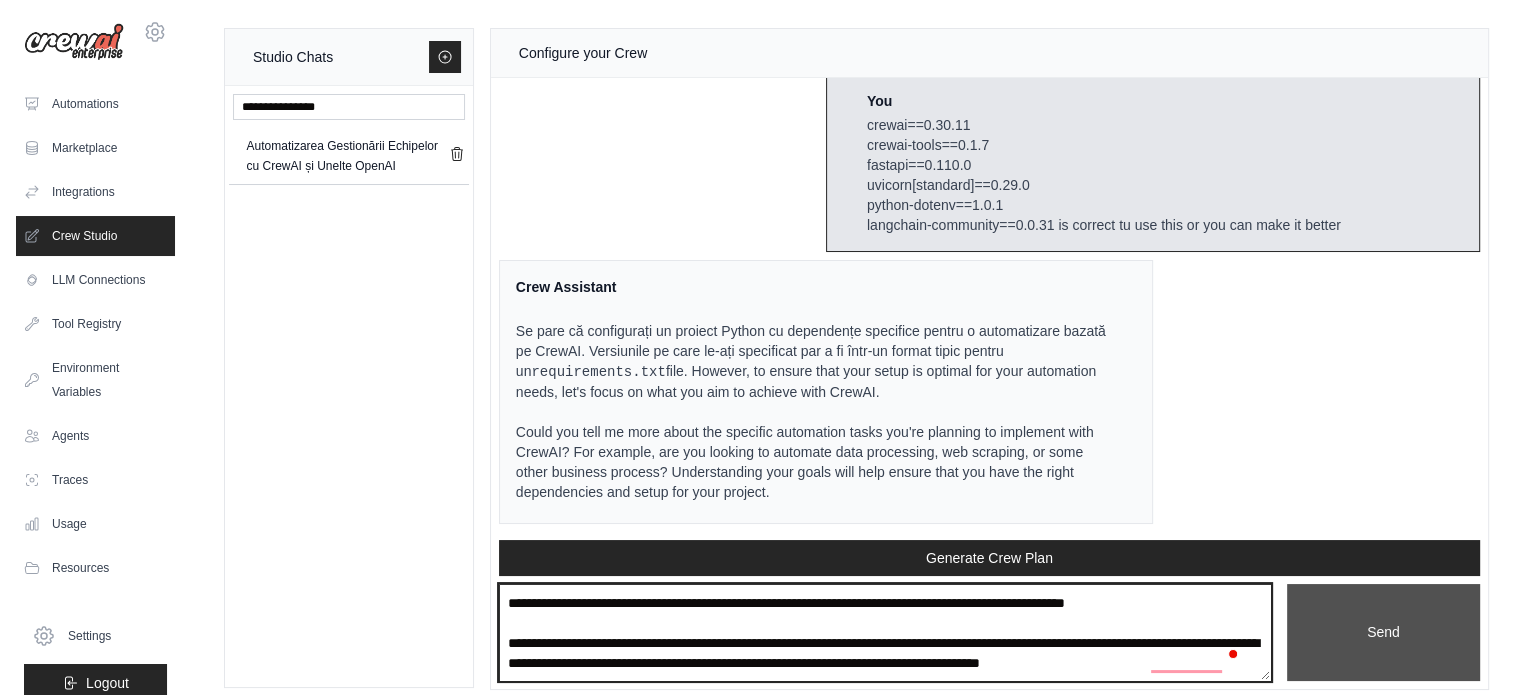 type on "**********" 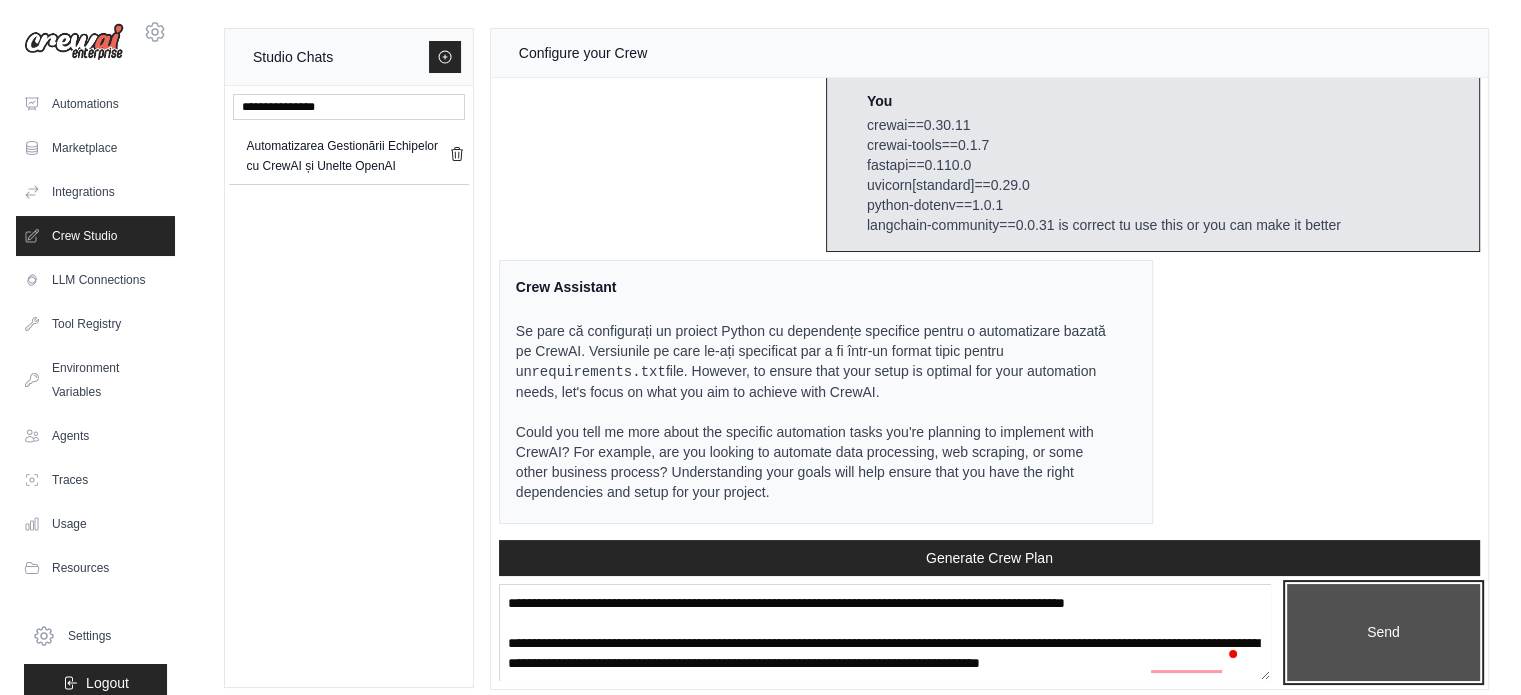 click on "Send" at bounding box center [1383, 633] 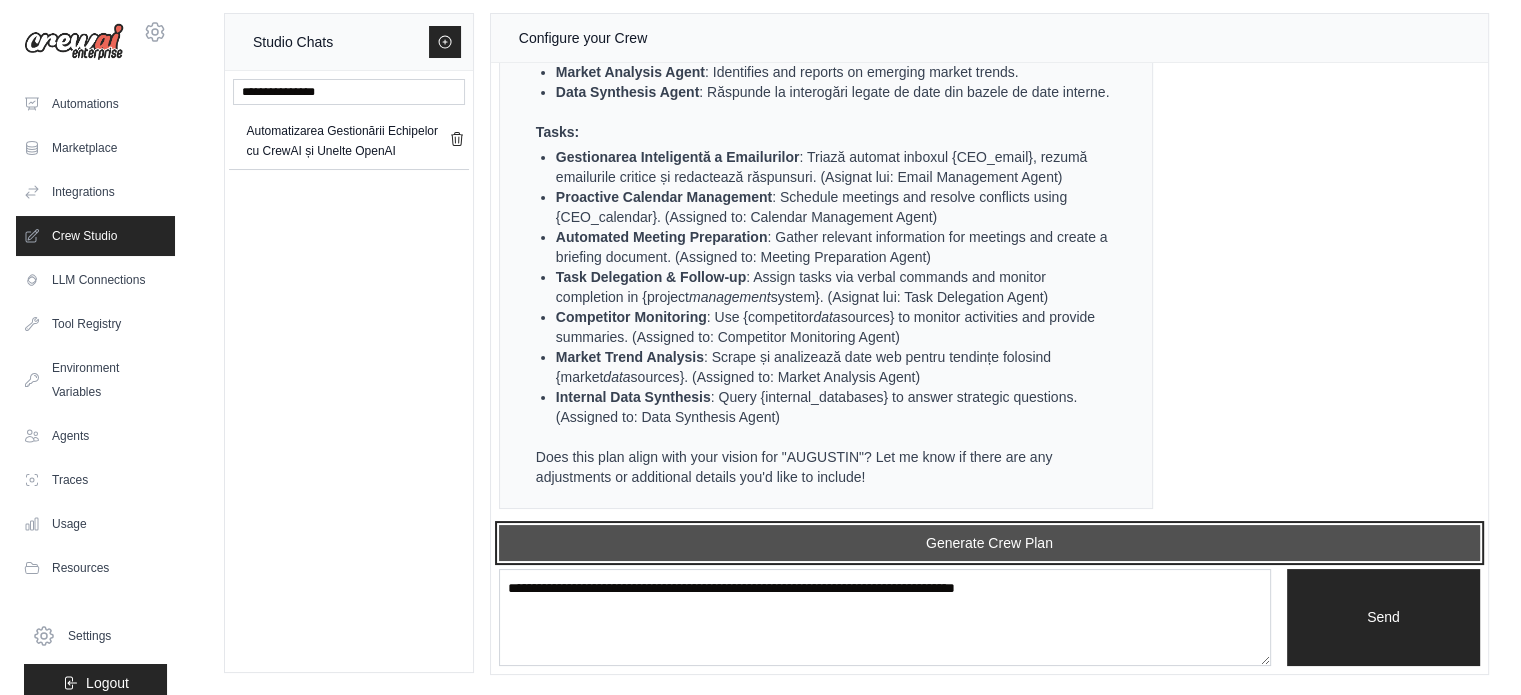 click on "Generate Crew Plan" at bounding box center (989, 543) 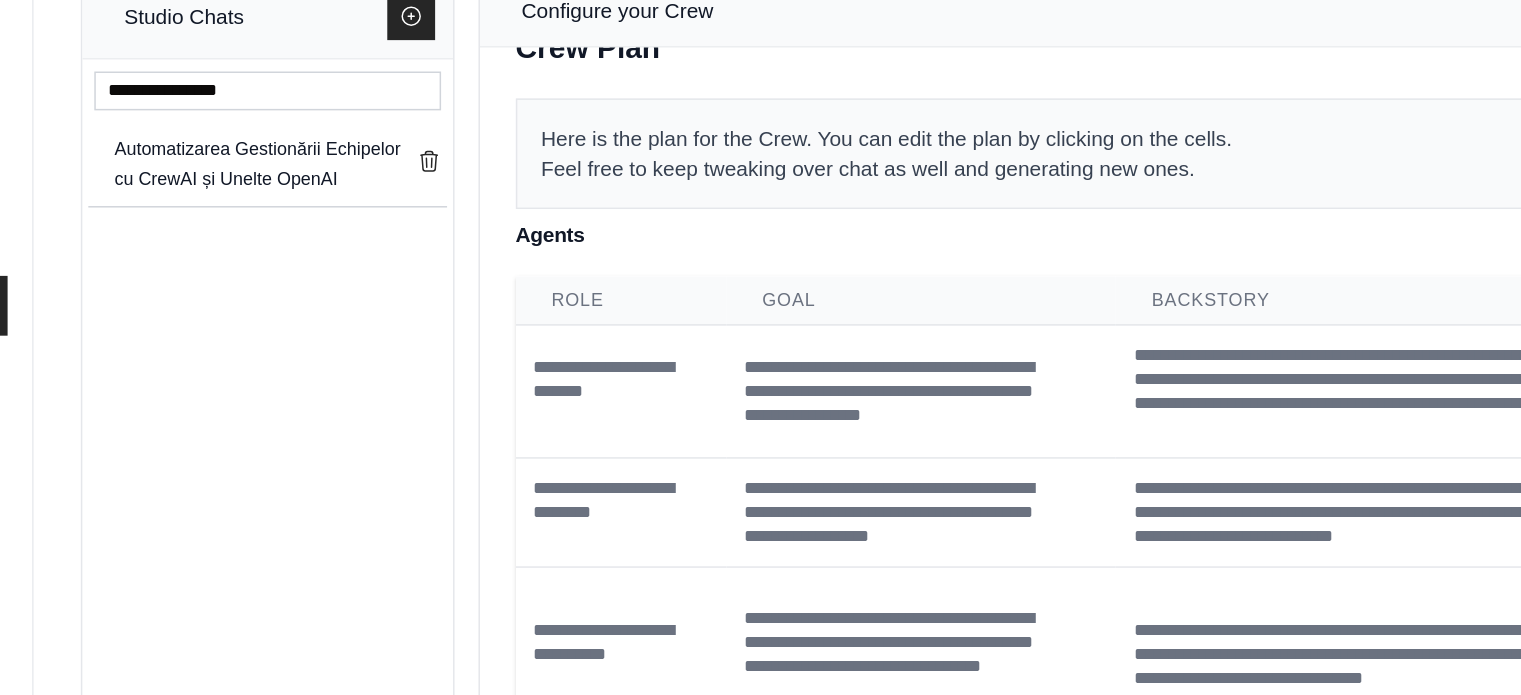 click on "**********" at bounding box center (989, 899) 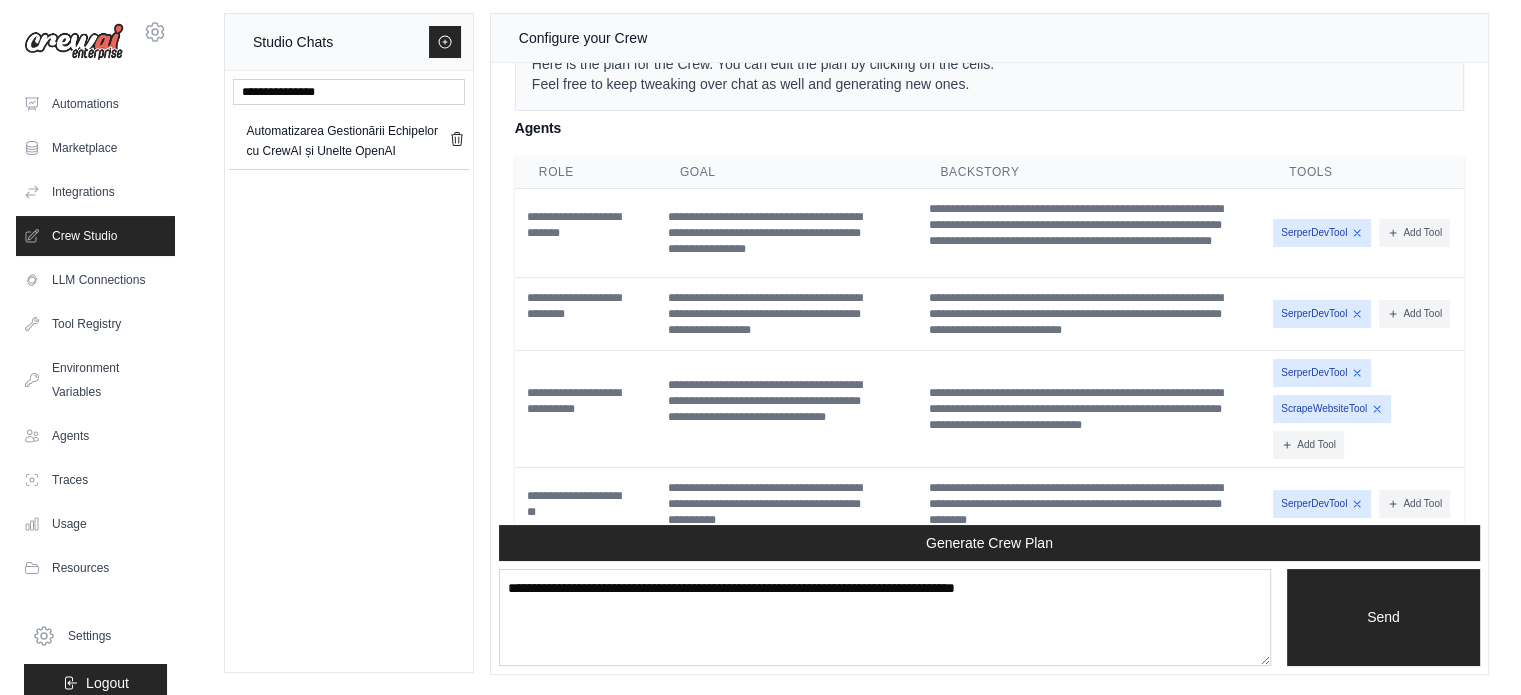 scroll, scrollTop: 4255, scrollLeft: 0, axis: vertical 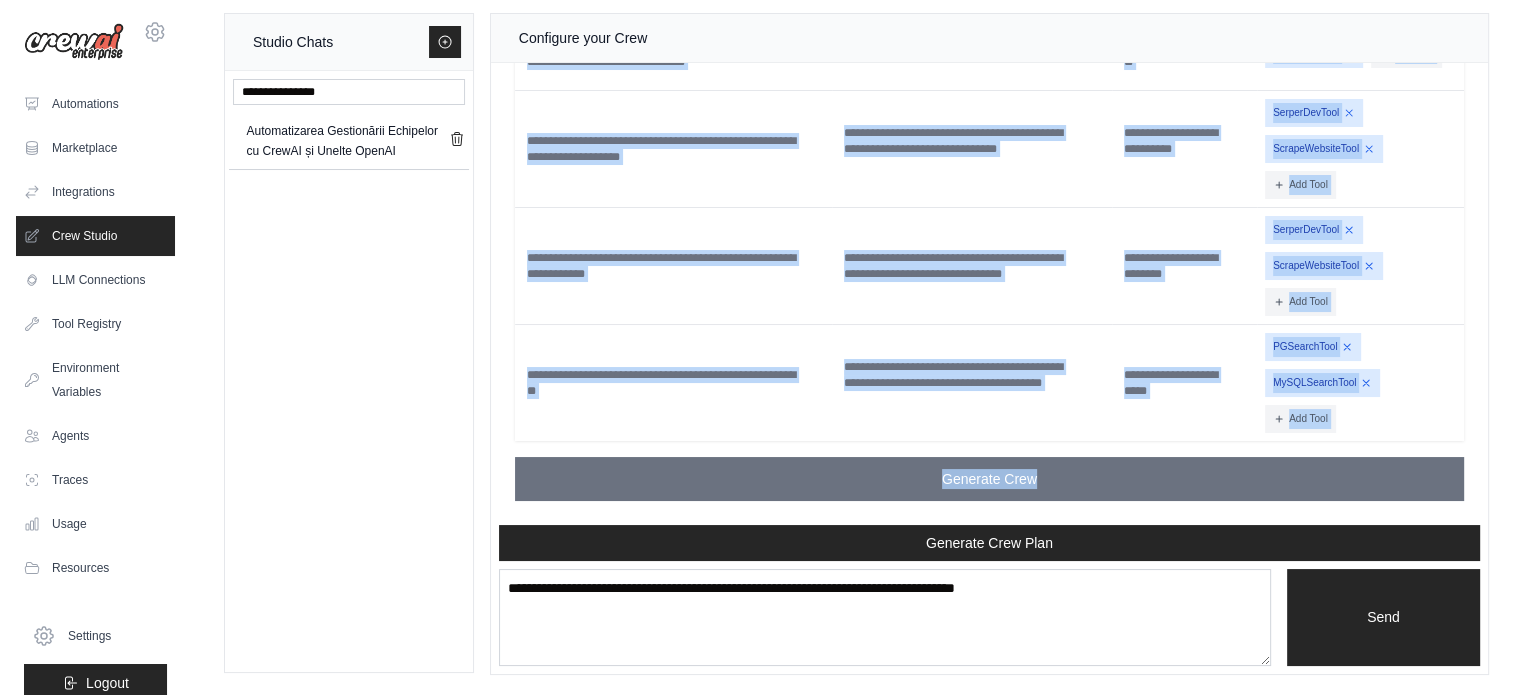 drag, startPoint x: 514, startPoint y: 167, endPoint x: 1400, endPoint y: 448, distance: 929.49286 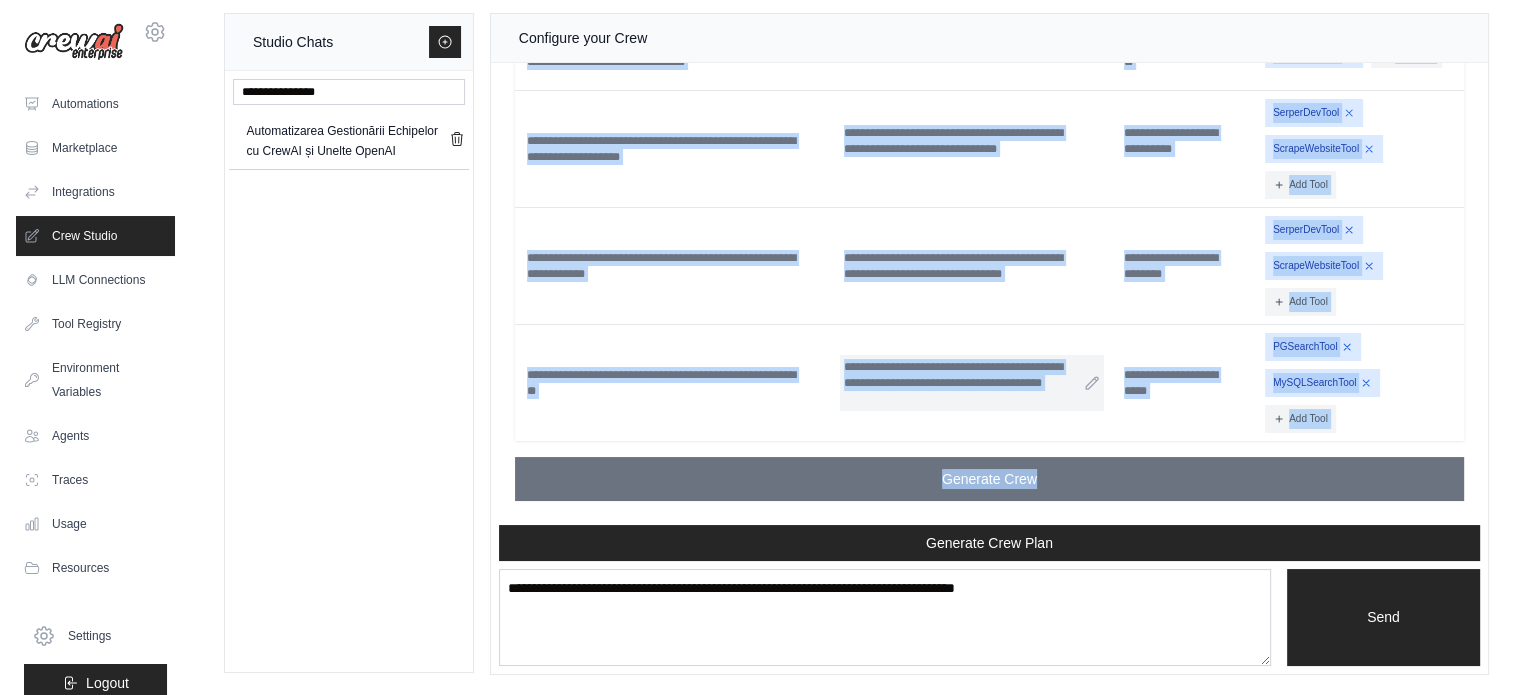copy on "**********" 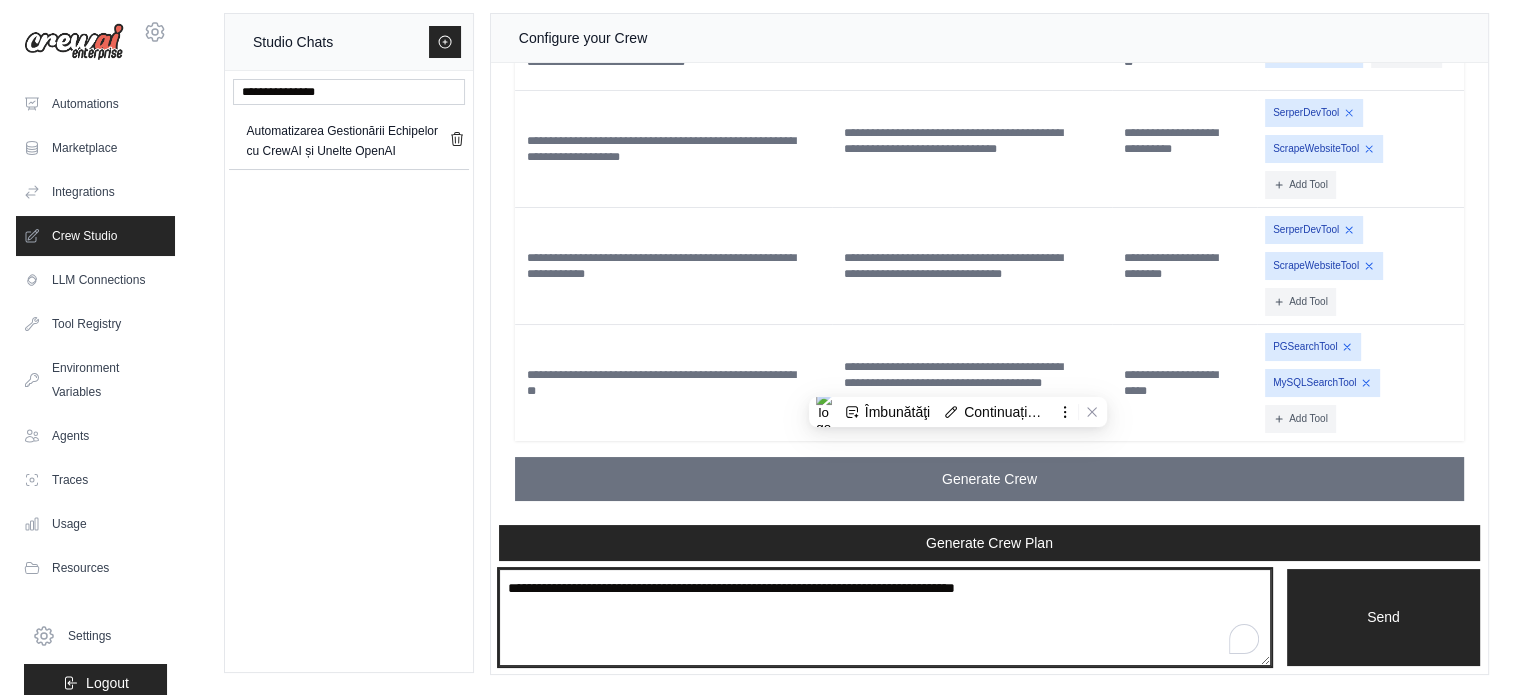 click at bounding box center [885, 618] 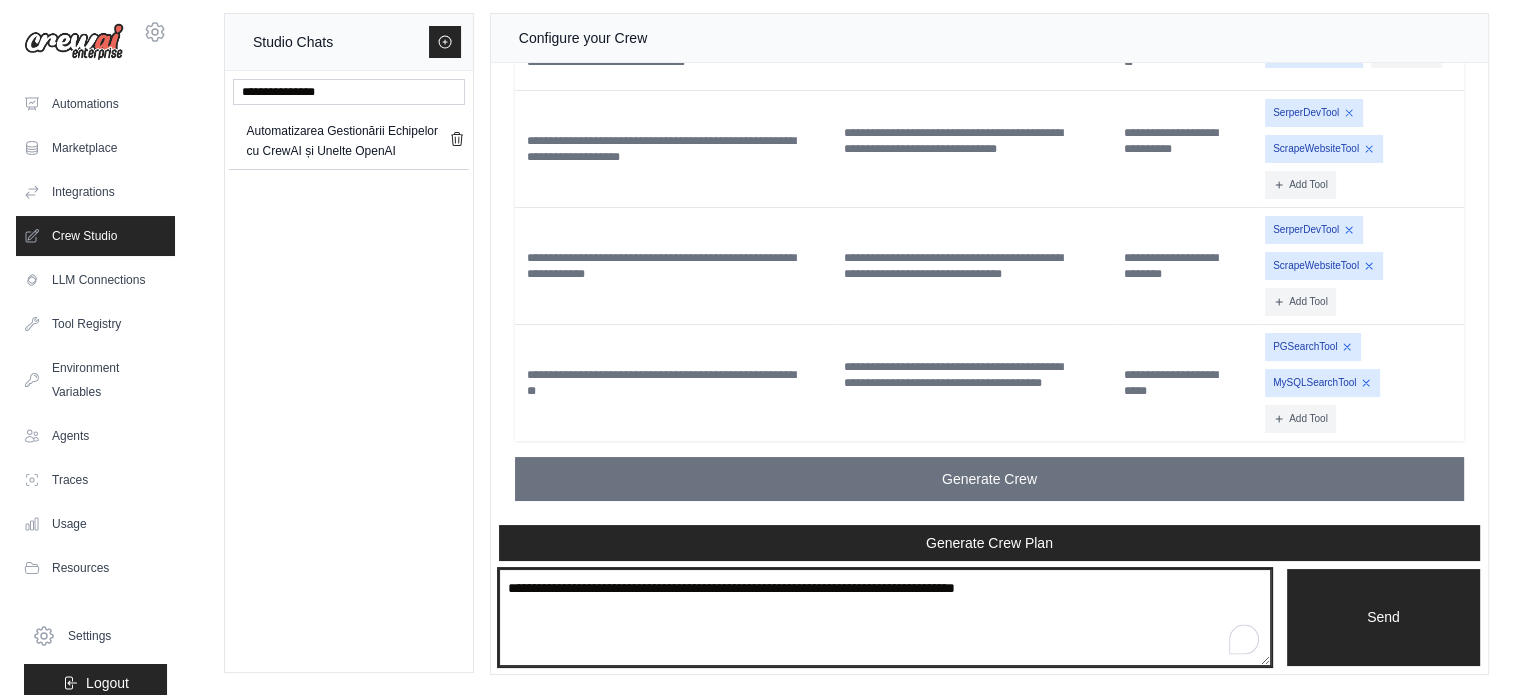 paste on "**********" 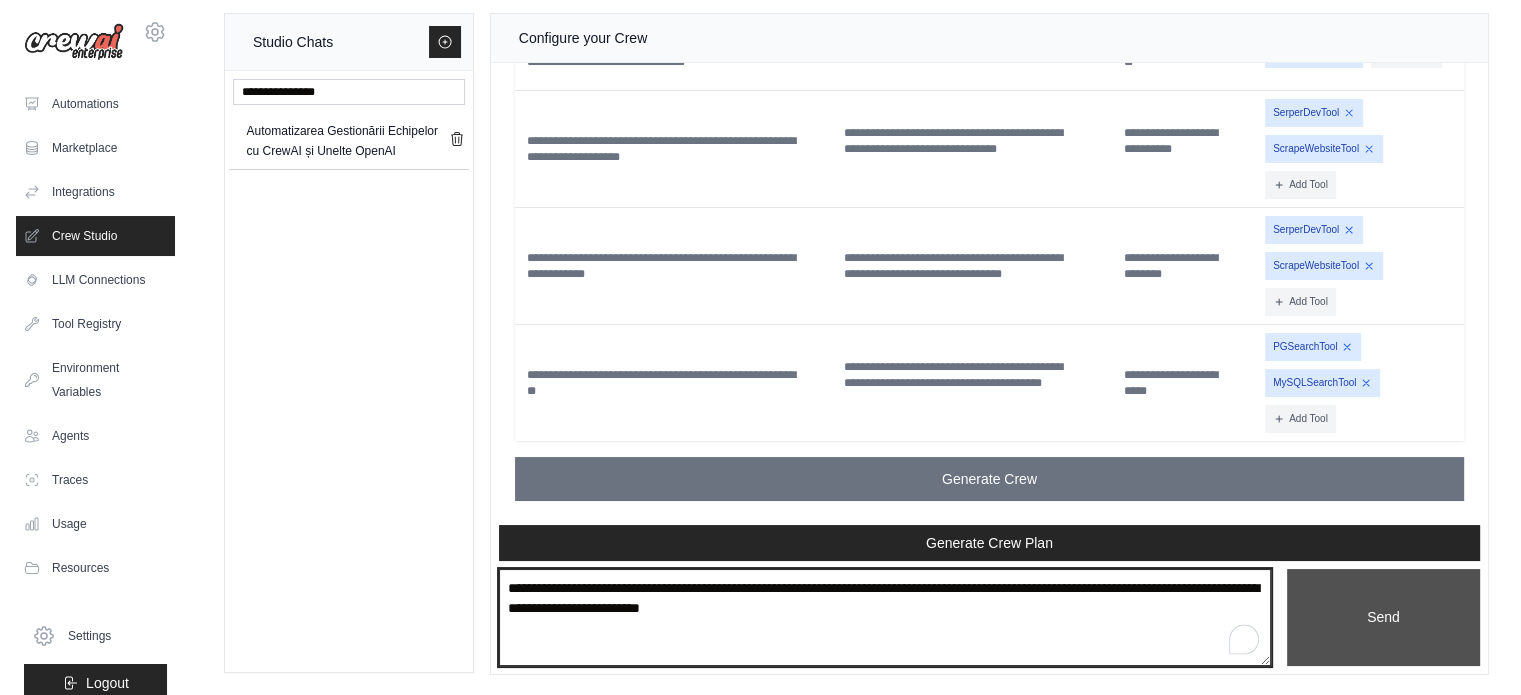 type on "**********" 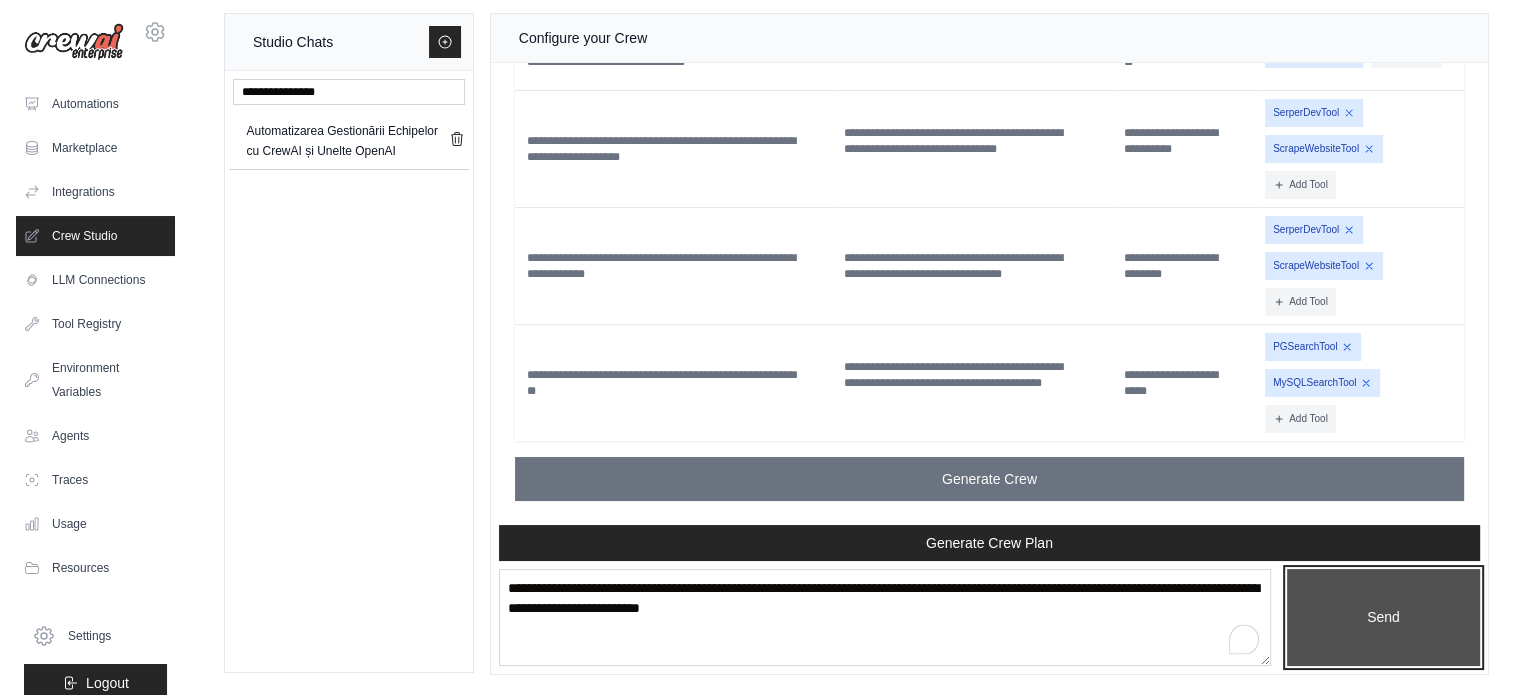 click on "Send" at bounding box center (1383, 618) 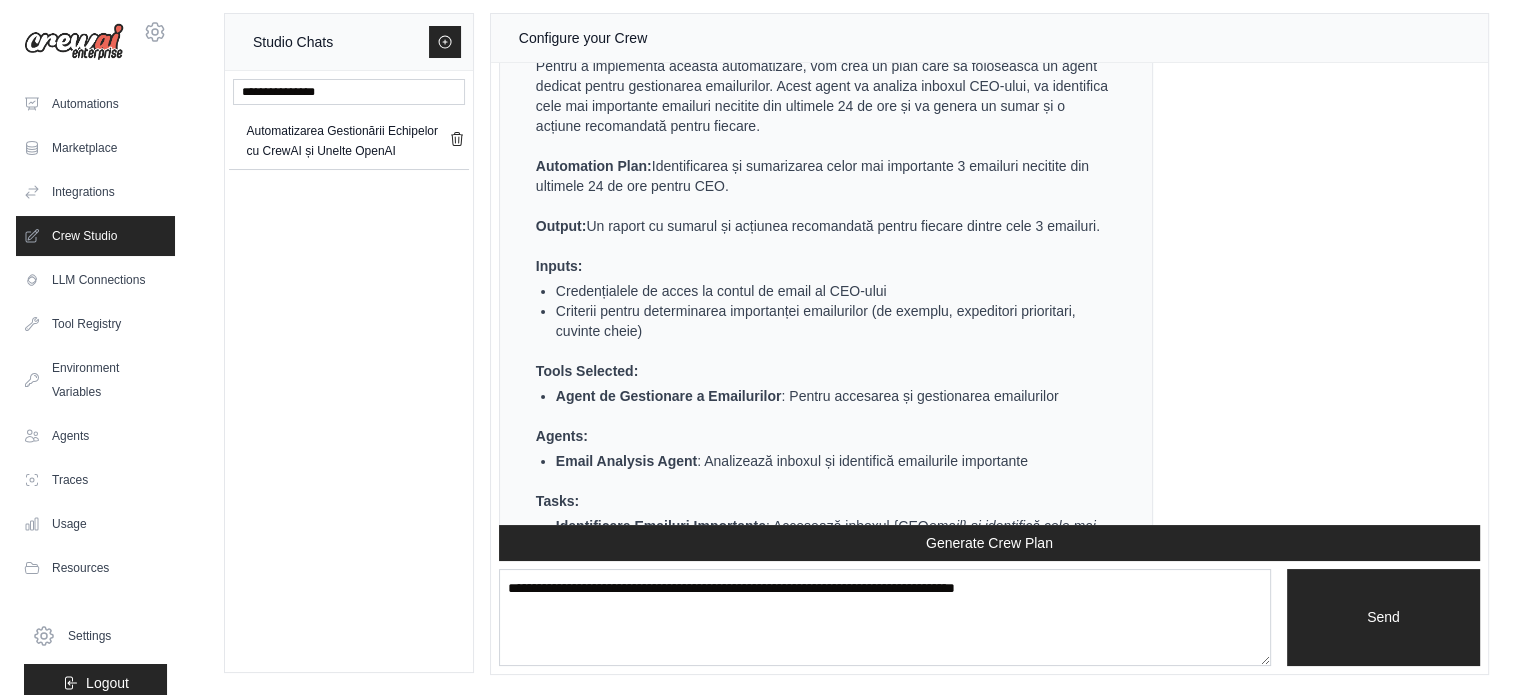 scroll, scrollTop: 6112, scrollLeft: 0, axis: vertical 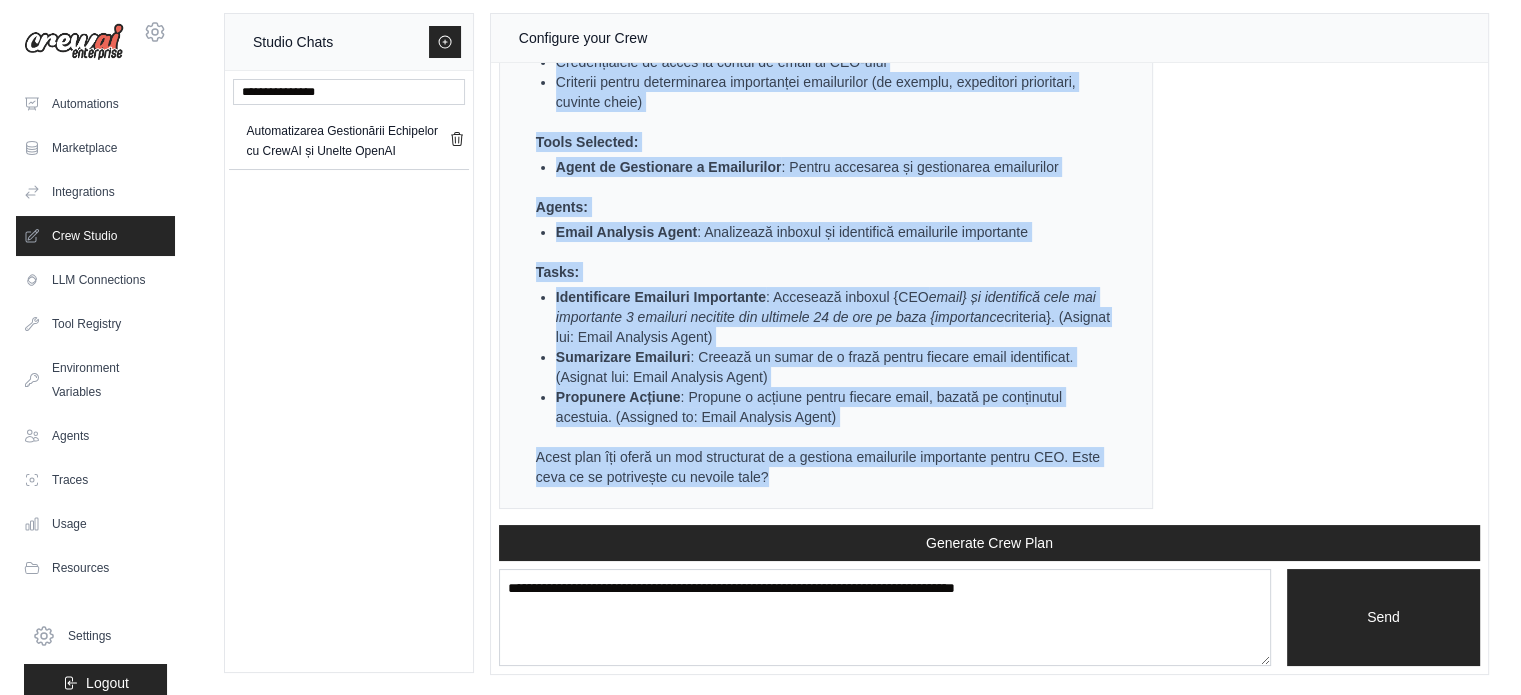 drag, startPoint x: 512, startPoint y: 83, endPoint x: 993, endPoint y: 519, distance: 649.1972 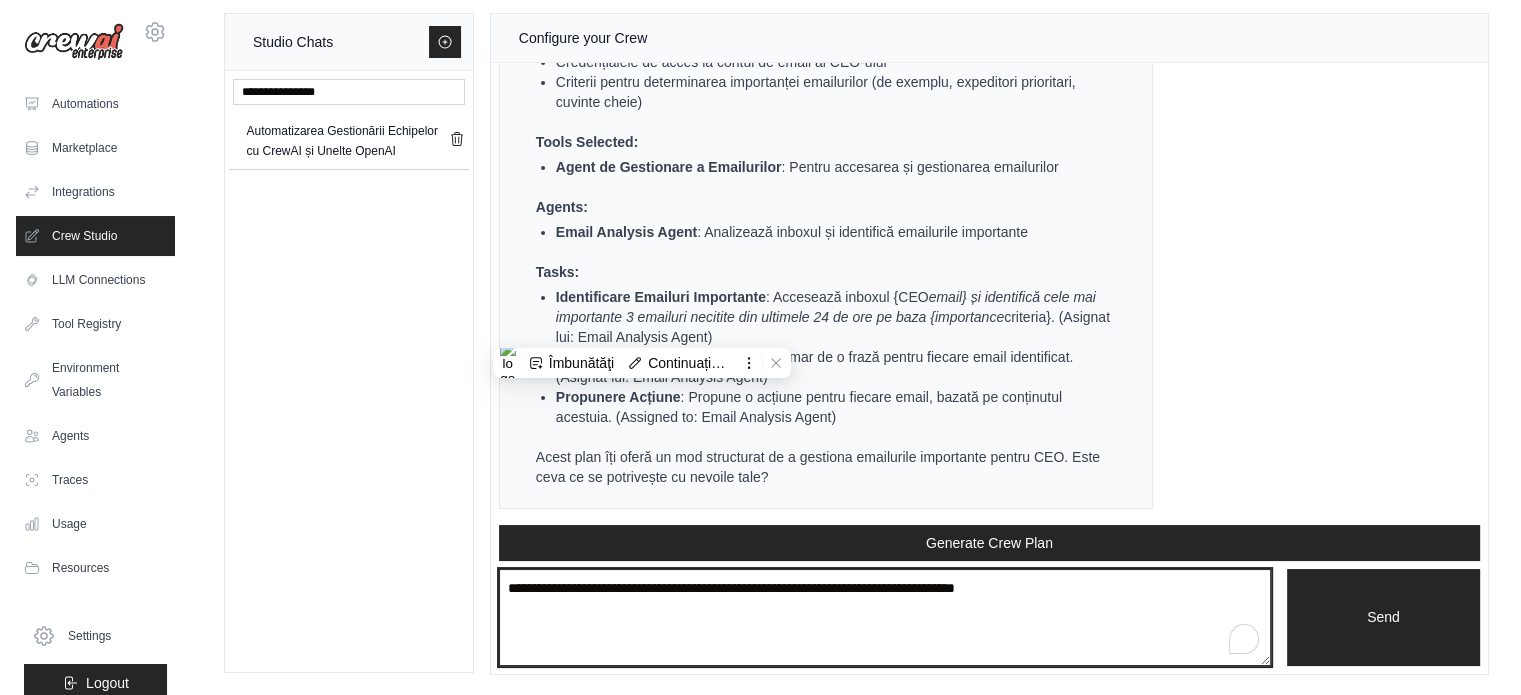 click at bounding box center [885, 618] 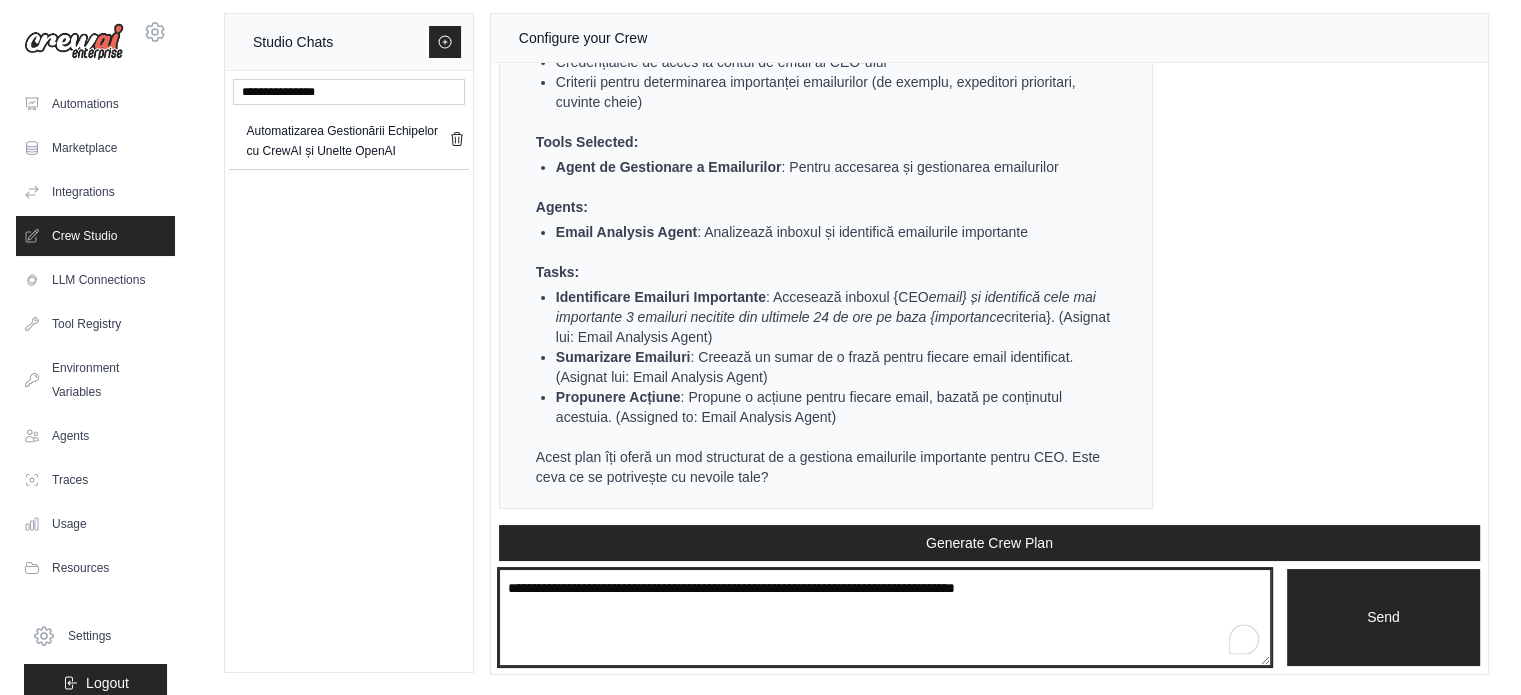 paste on "**********" 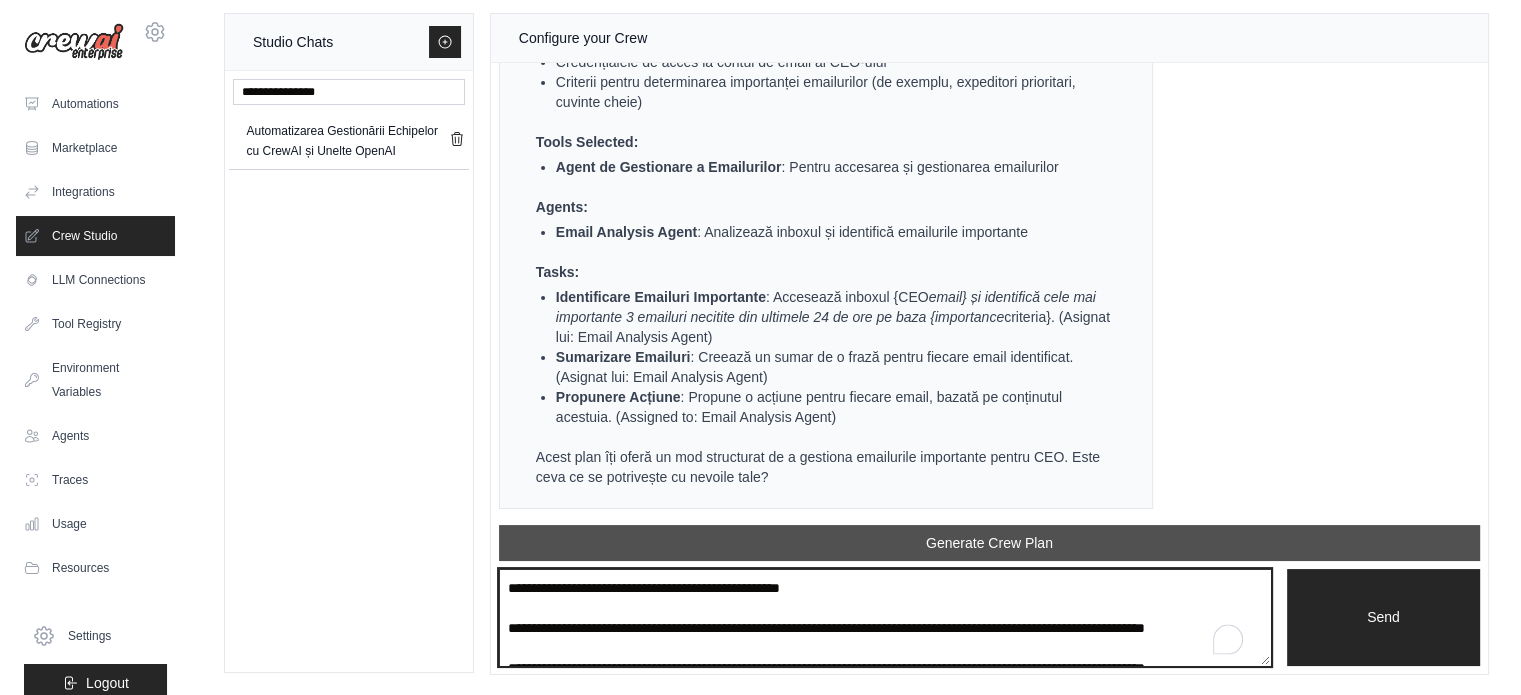 scroll, scrollTop: 130, scrollLeft: 0, axis: vertical 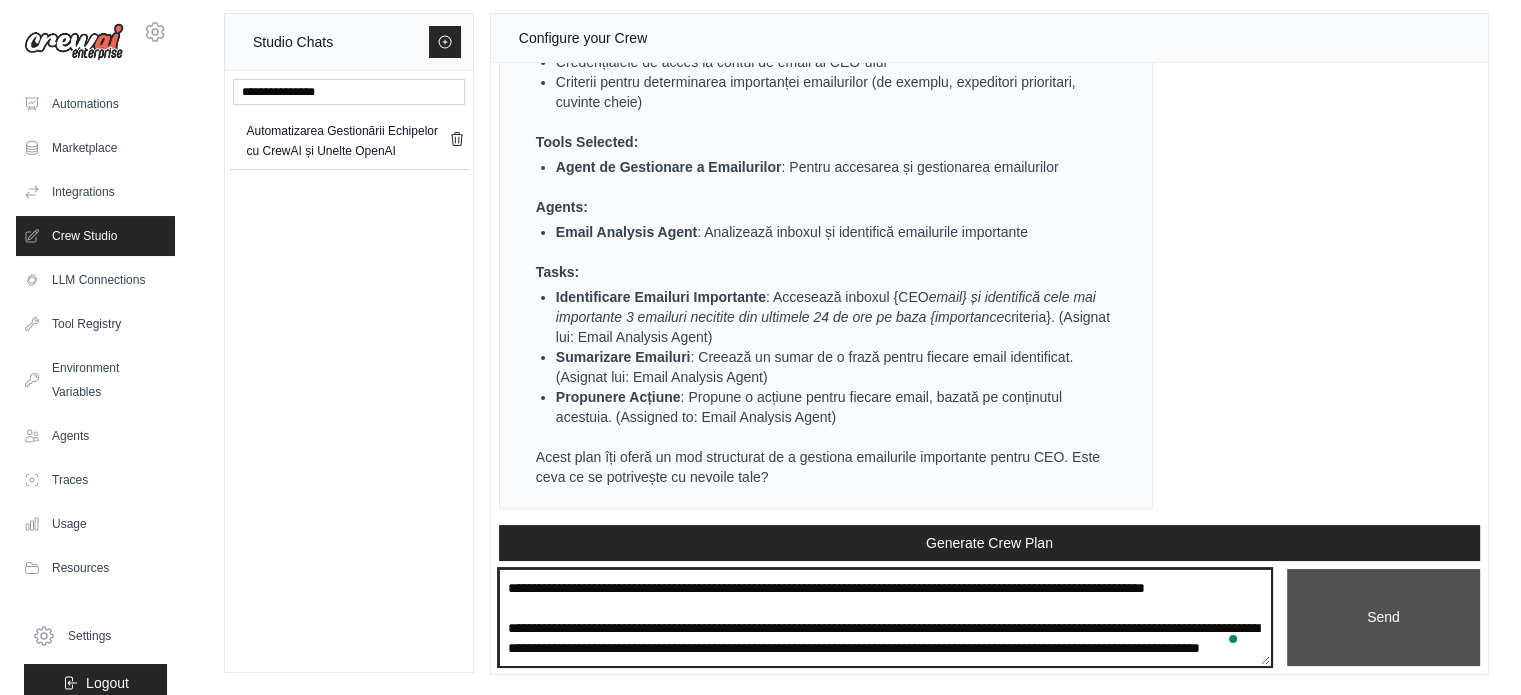 type on "**********" 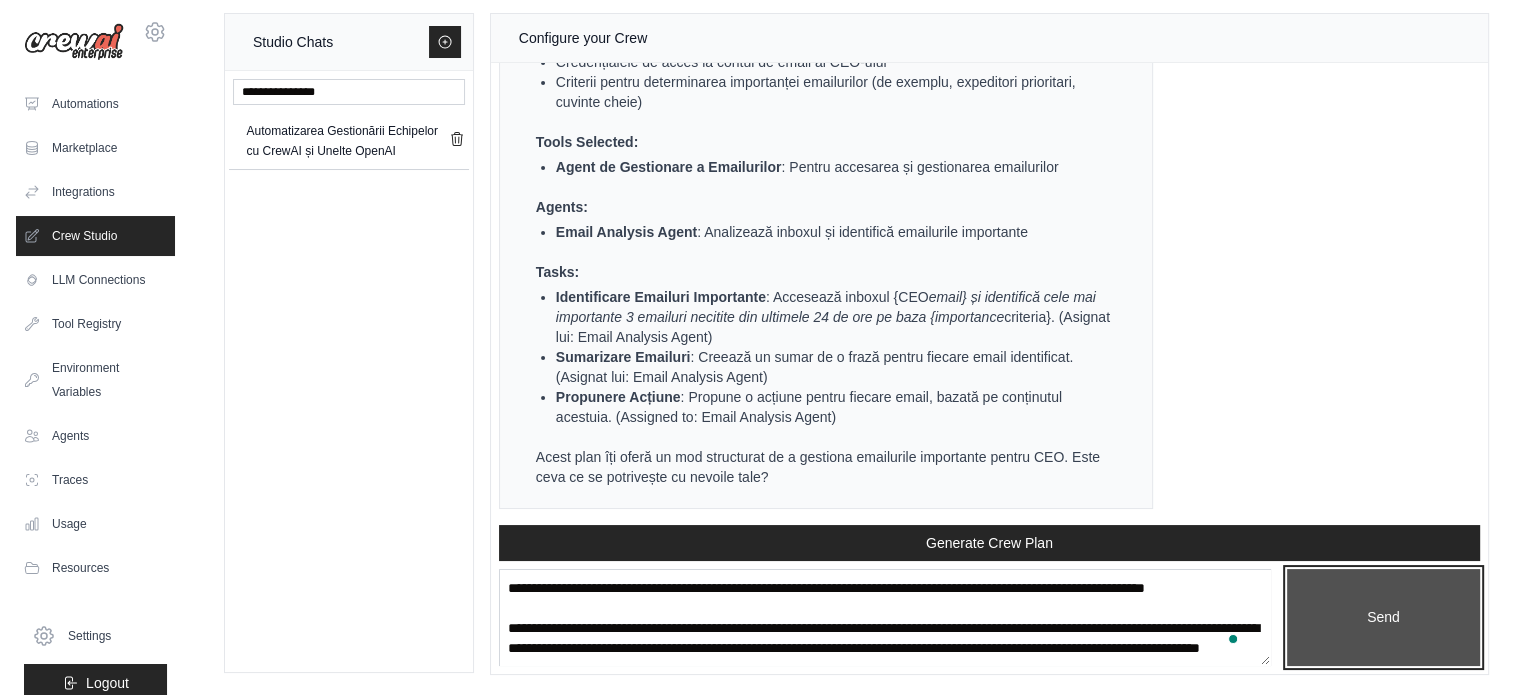 click on "Send" at bounding box center (1383, 618) 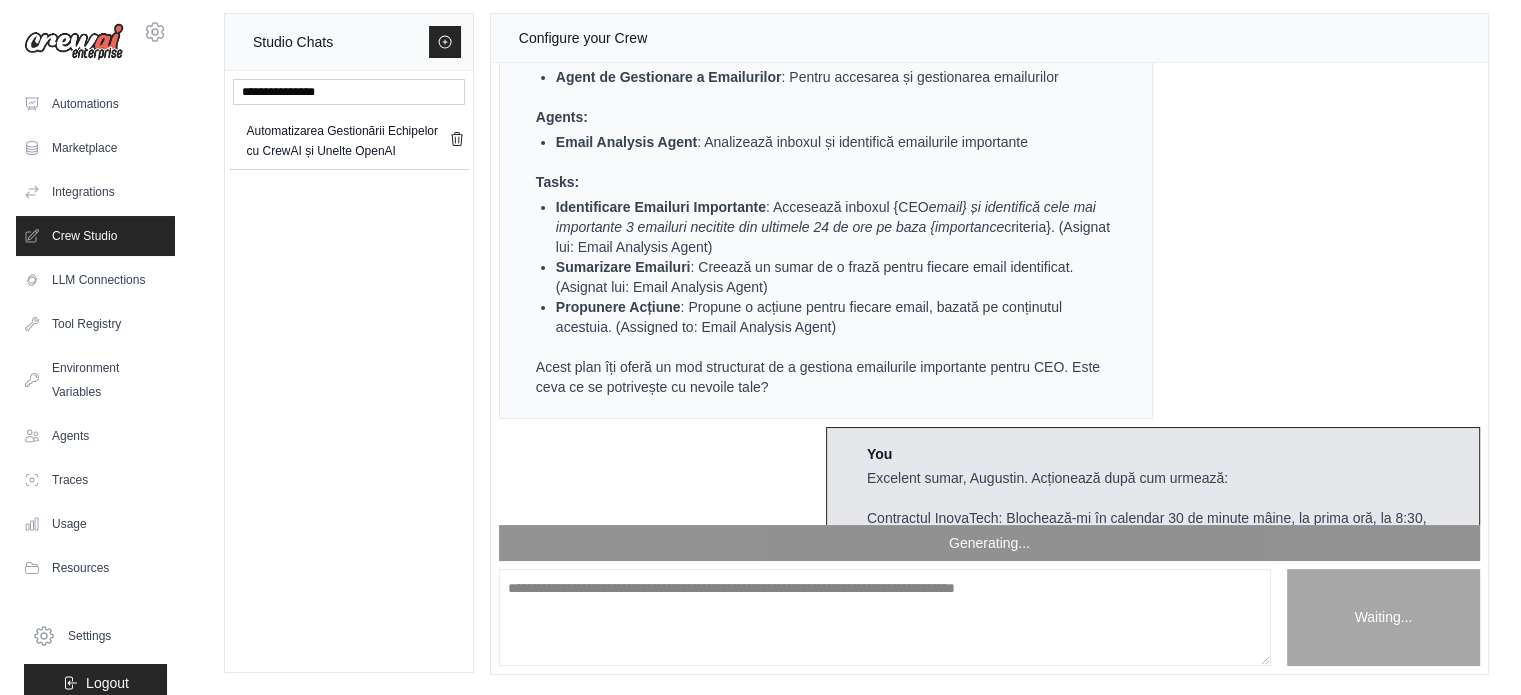 scroll, scrollTop: 0, scrollLeft: 0, axis: both 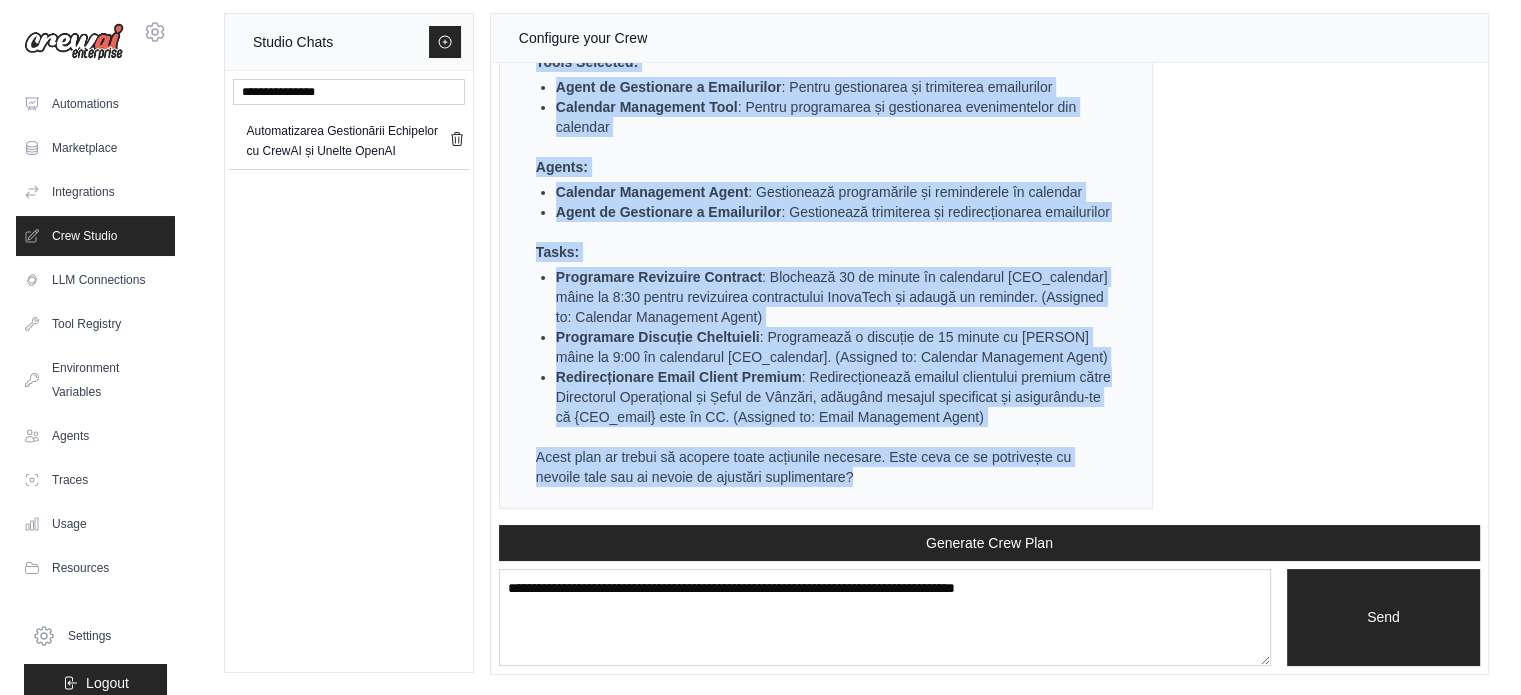 drag, startPoint x: 519, startPoint y: 217, endPoint x: 994, endPoint y: 522, distance: 564.4909 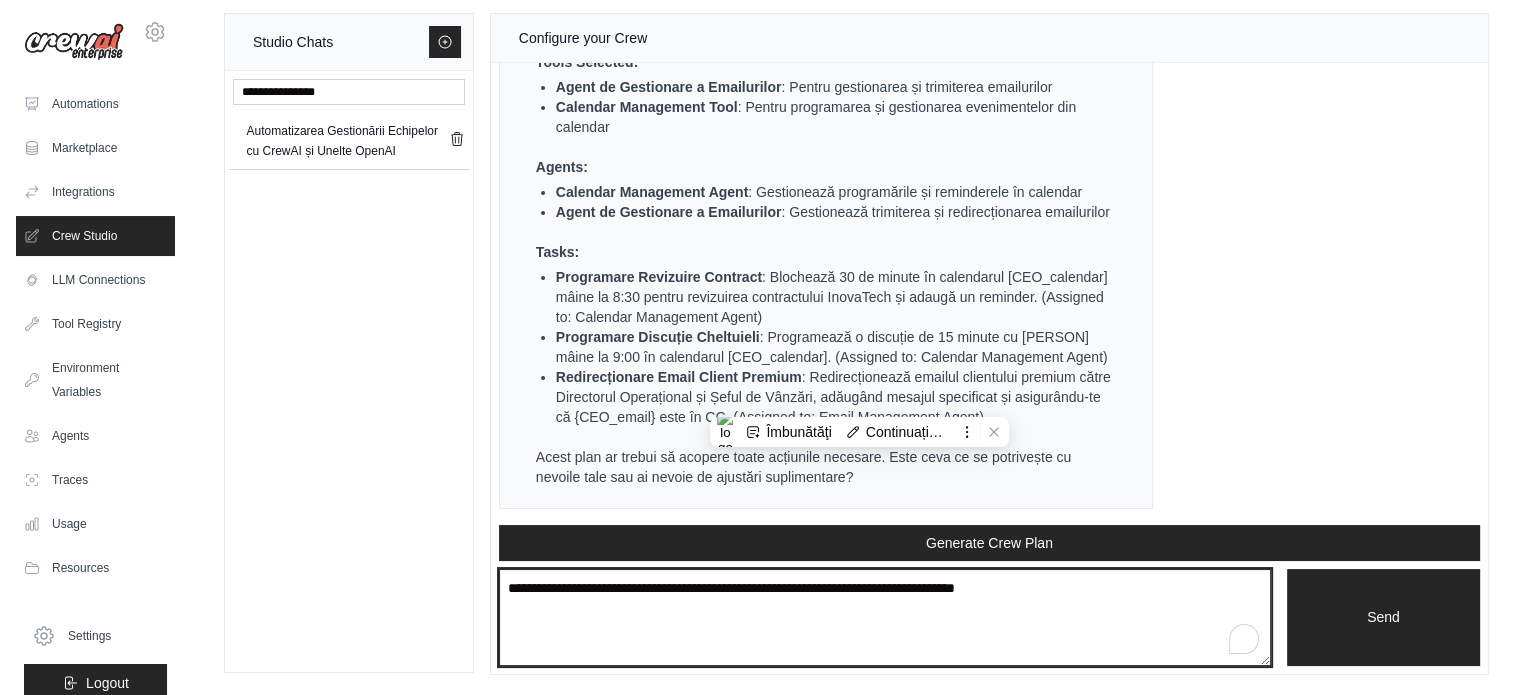 click at bounding box center (885, 618) 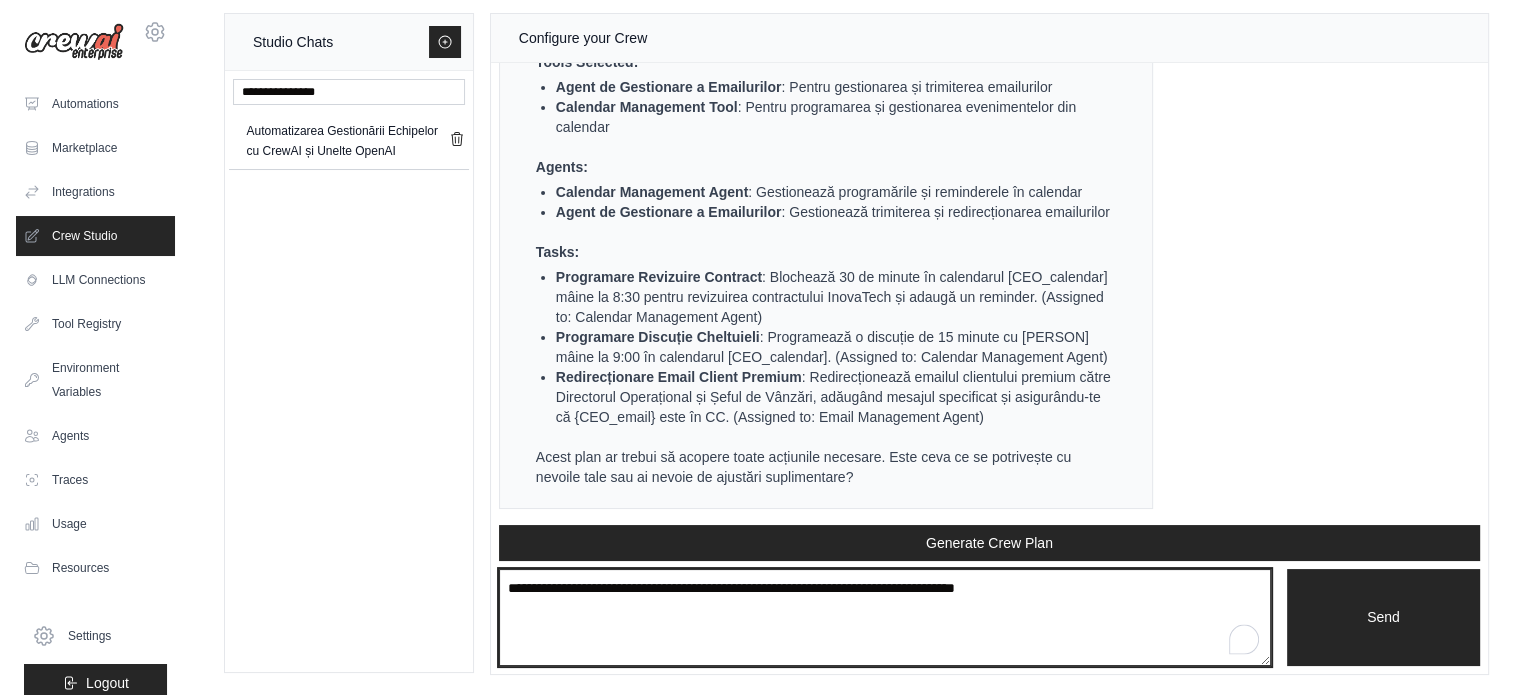 paste on "**********" 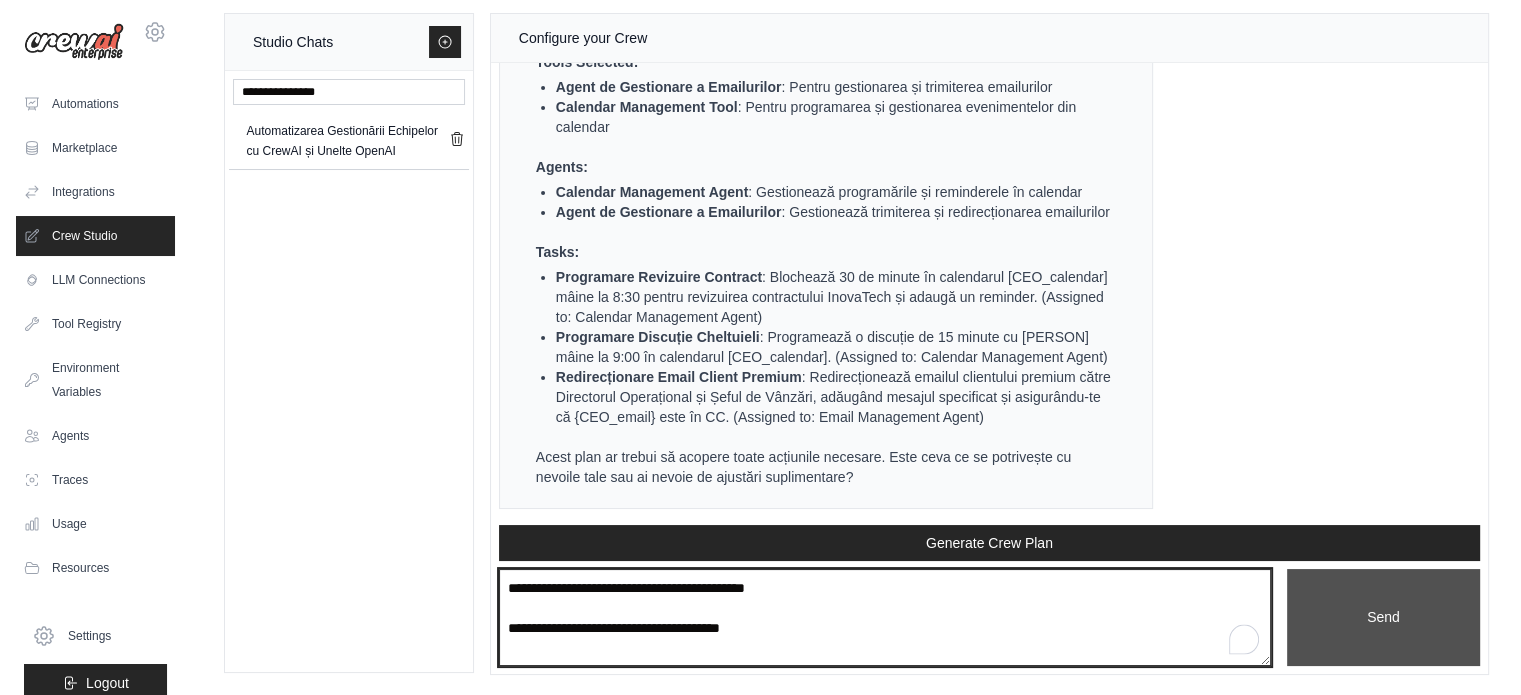 type on "**********" 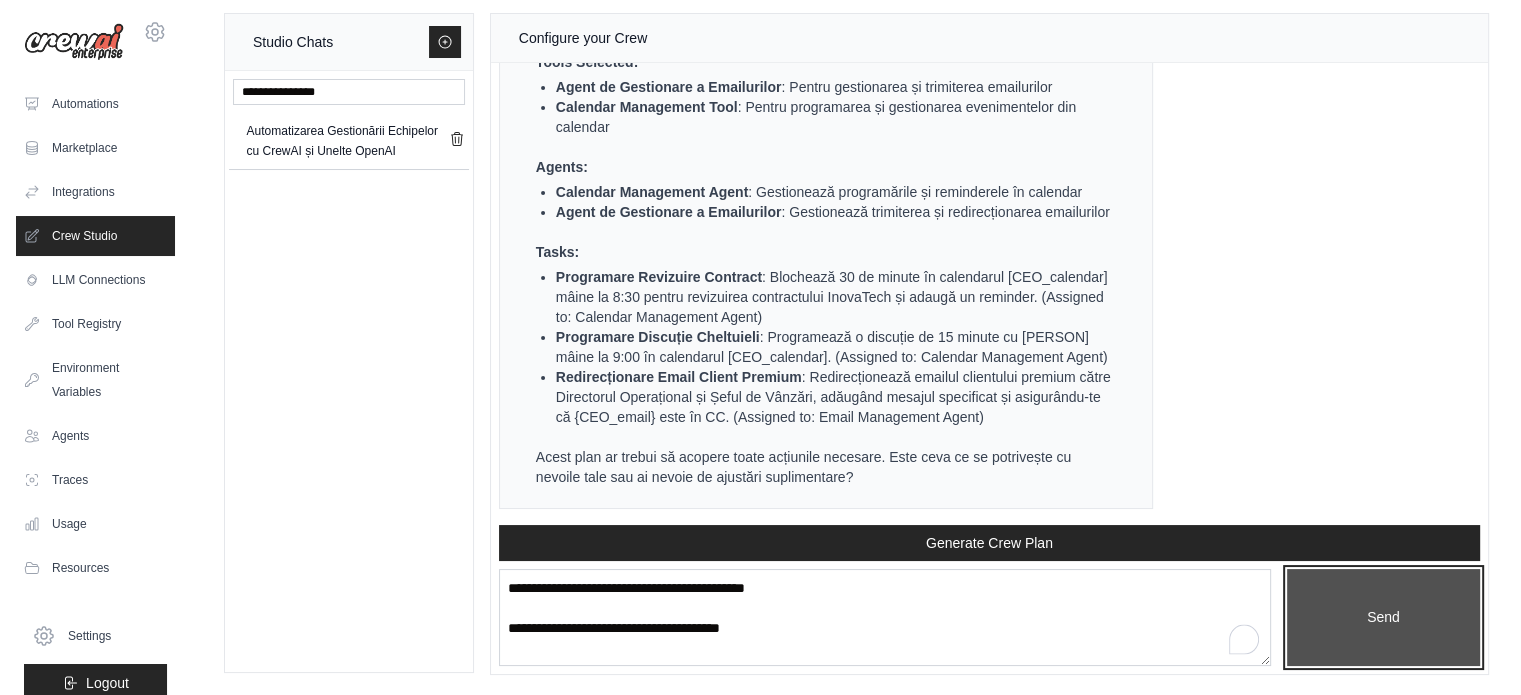 click on "Send" at bounding box center (1383, 618) 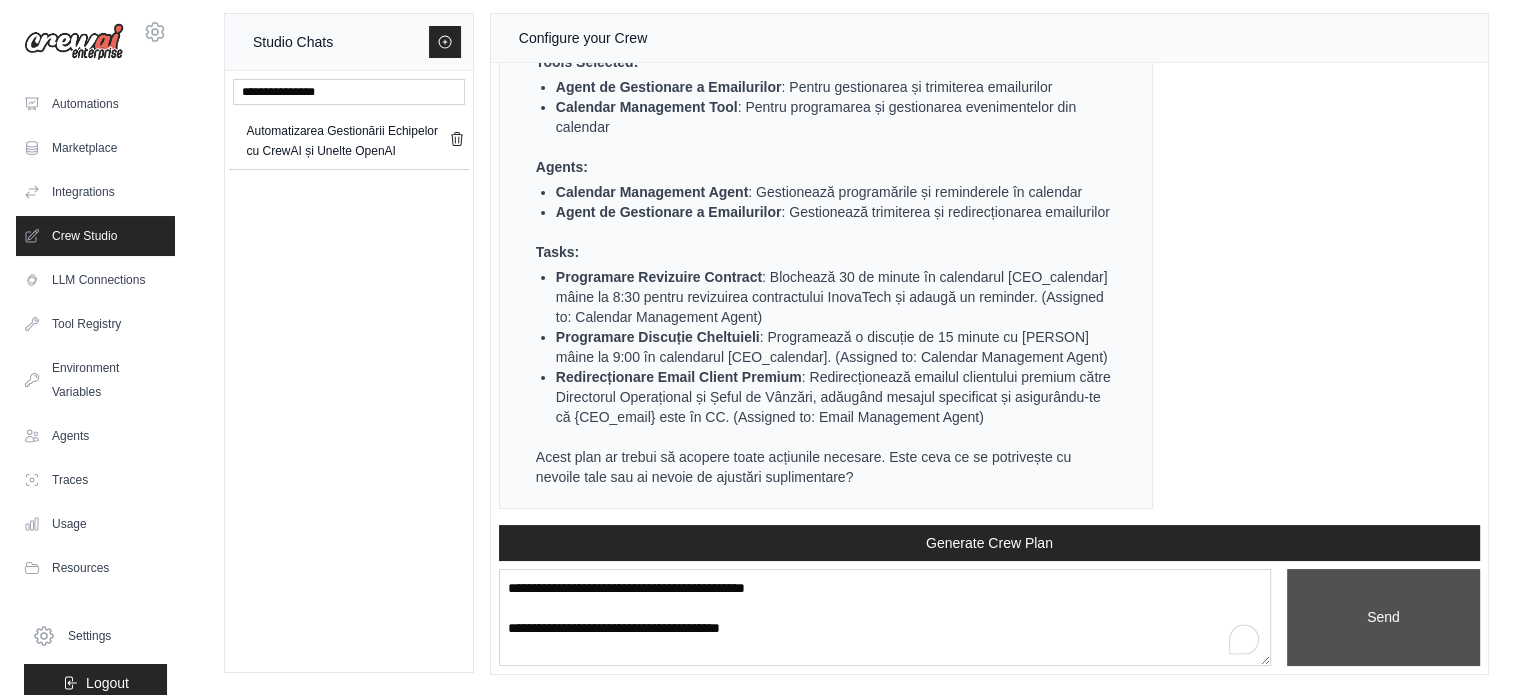 type 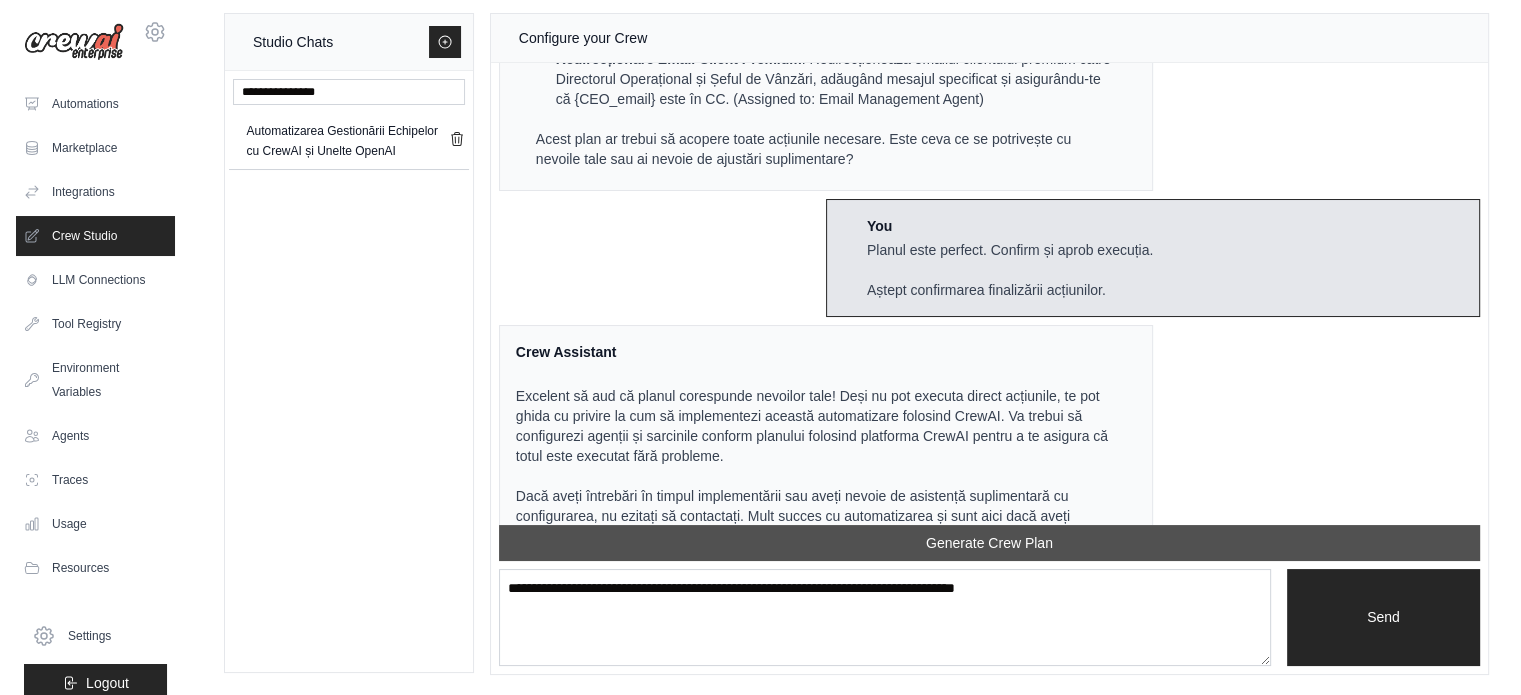 scroll, scrollTop: 7996, scrollLeft: 0, axis: vertical 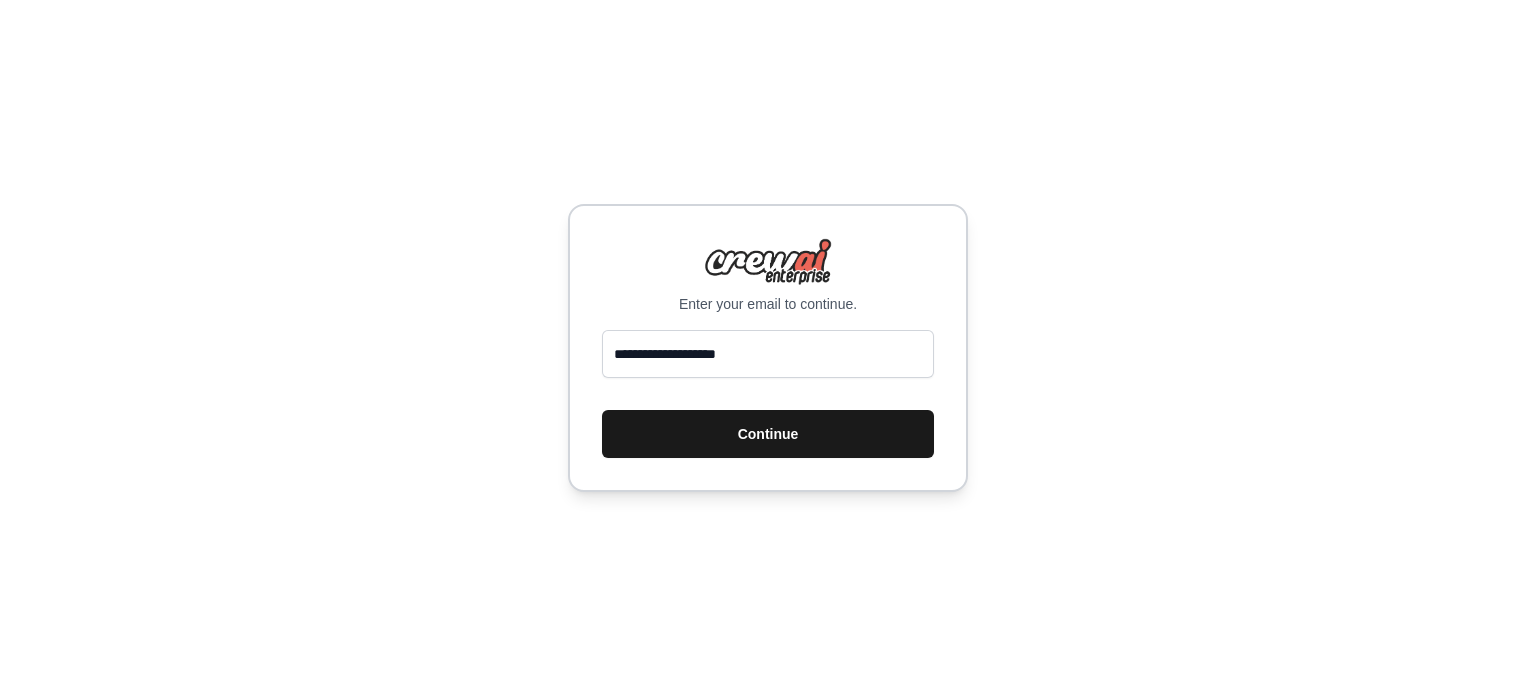 click on "Continue" at bounding box center (768, 434) 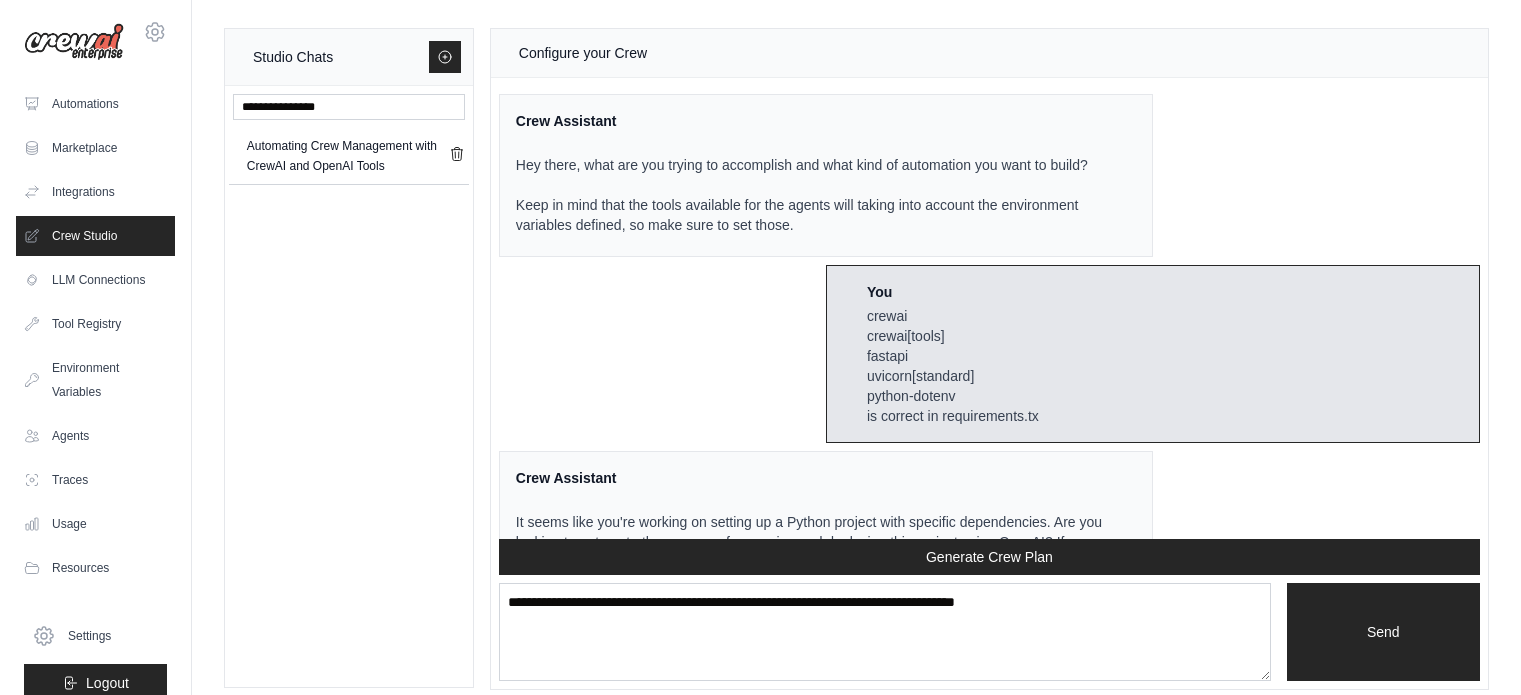 scroll, scrollTop: 15, scrollLeft: 0, axis: vertical 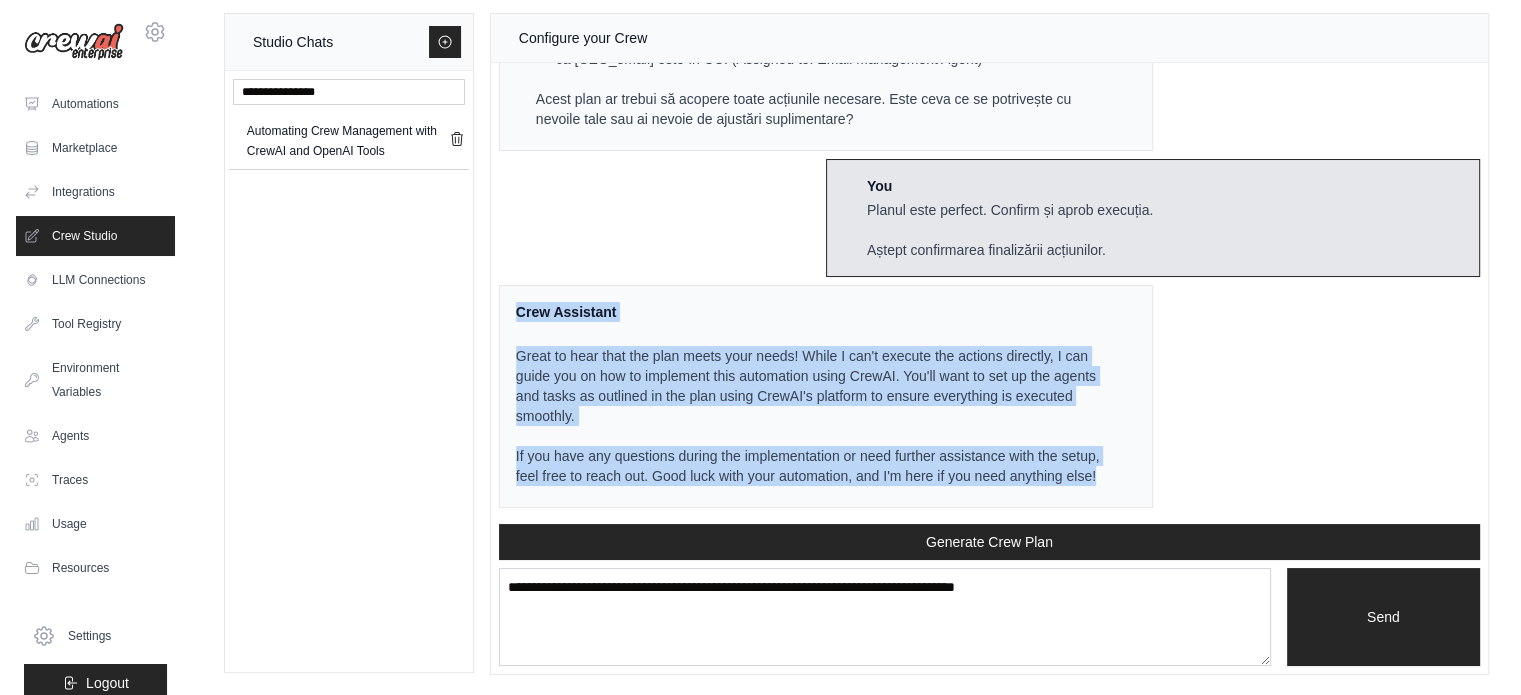 click on "Crew Assistant Great to hear that the plan meets your needs! While I can't execute the actions directly, I can guide you on how to implement this automation using CrewAI. You'll want to set up the agents and tasks as outlined in the plan using CrewAI's platform to ensure everything is executed smoothly.
If you have any questions during the implementation or need further assistance with the setup, feel free to reach out. Good luck with your automation, and I'm here if you need anything else!" at bounding box center [826, 396] 